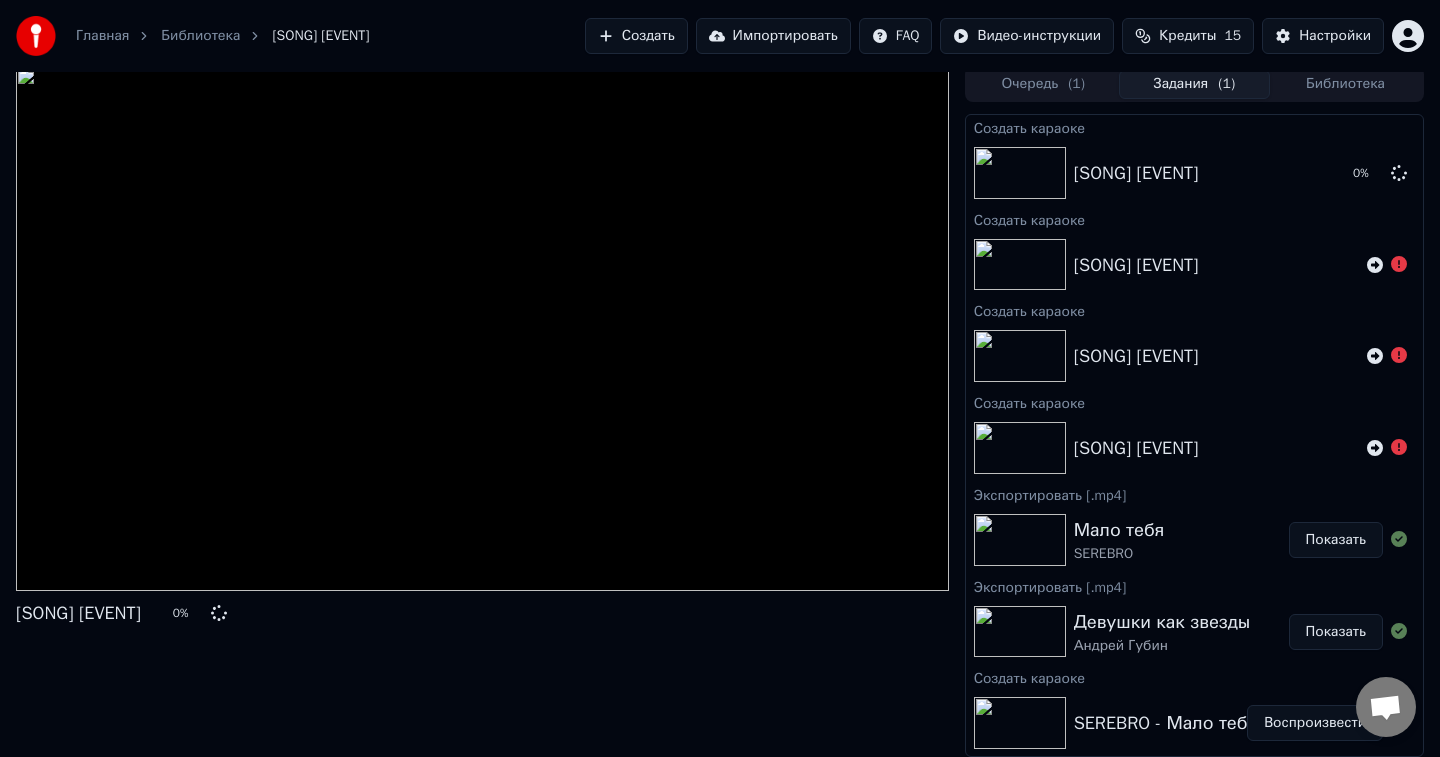scroll, scrollTop: 6, scrollLeft: 0, axis: vertical 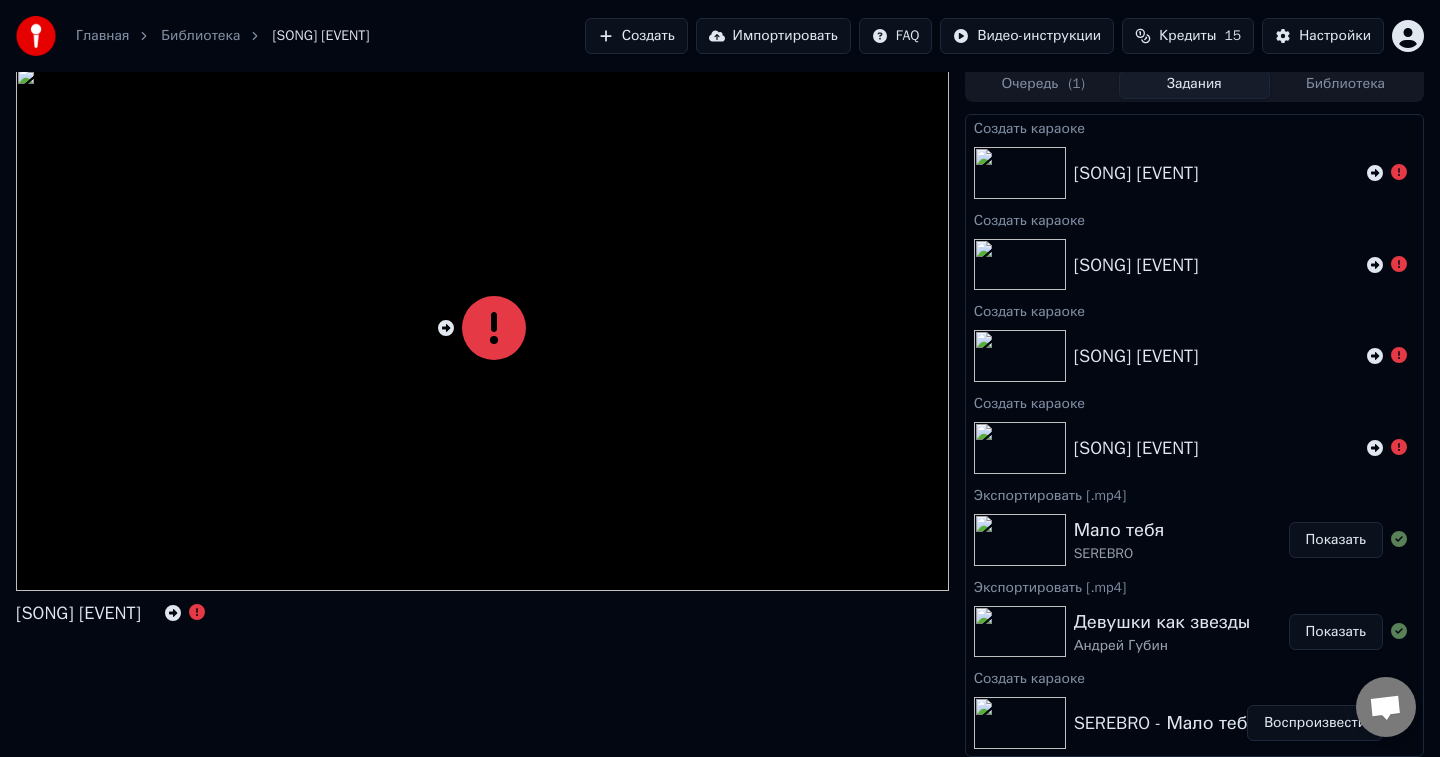 click on "Библиотека" at bounding box center [200, 36] 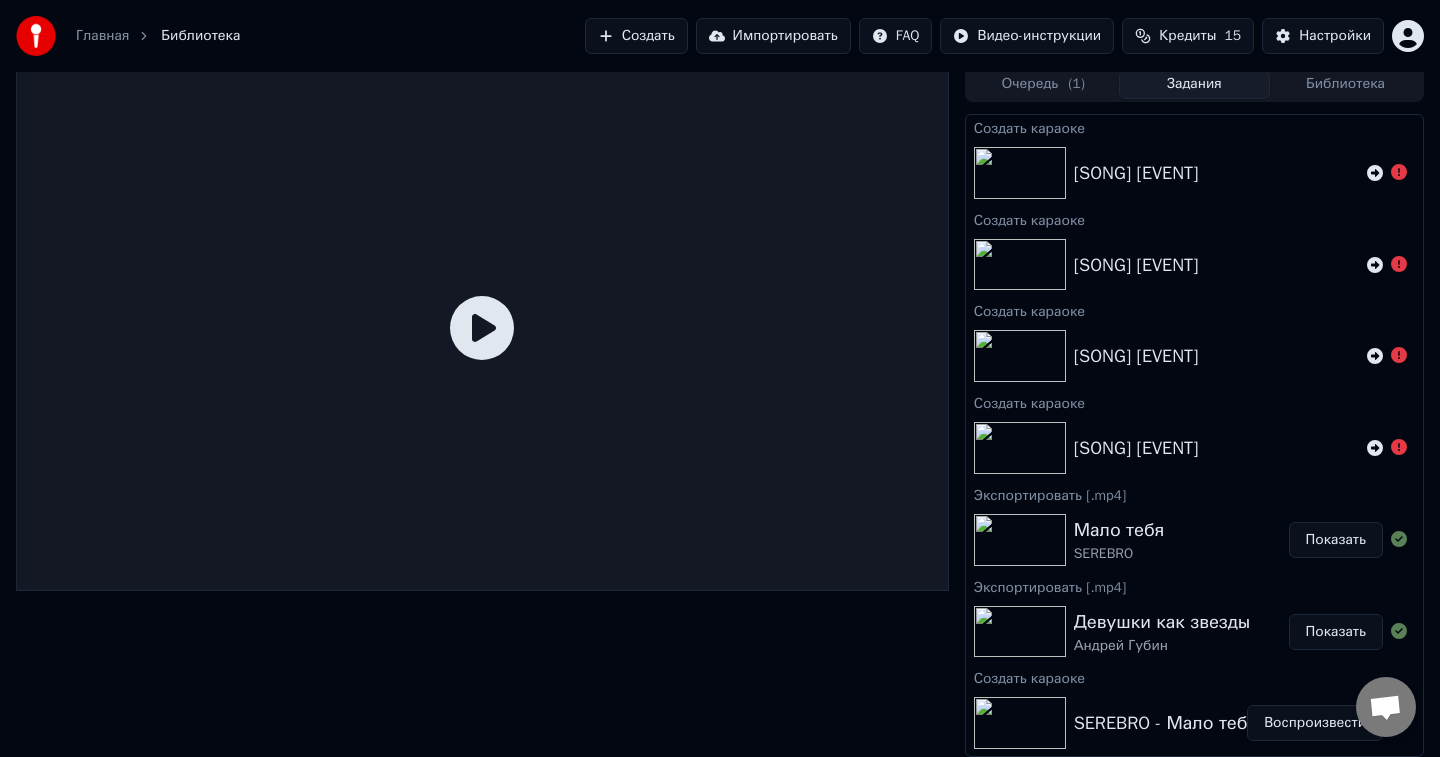 click on "Главная" at bounding box center (102, 36) 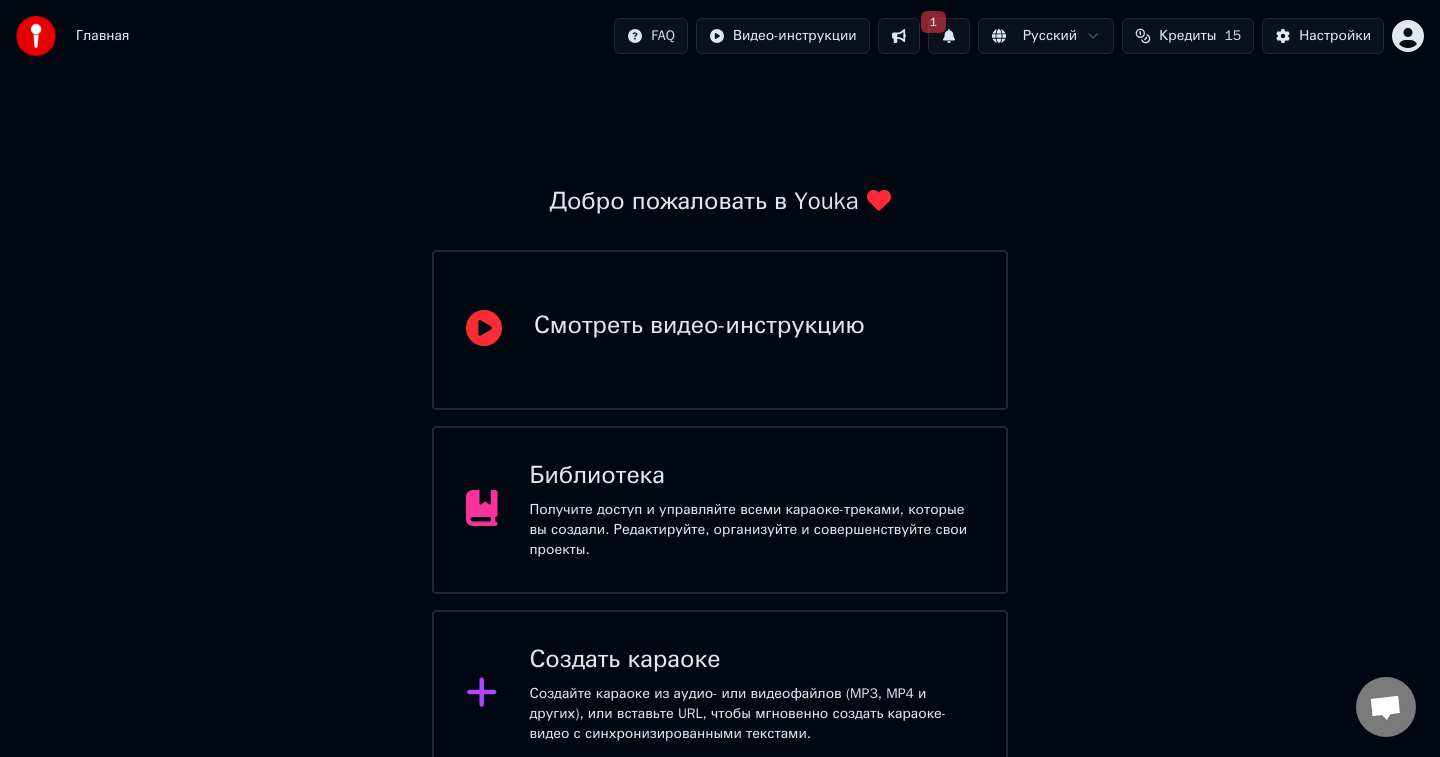 click on "Создайте караоке из аудио- или видеофайлов (MP3, MP4 и других), или вставьте URL, чтобы мгновенно создать караоке-видео с синхронизированными текстами." at bounding box center [752, 714] 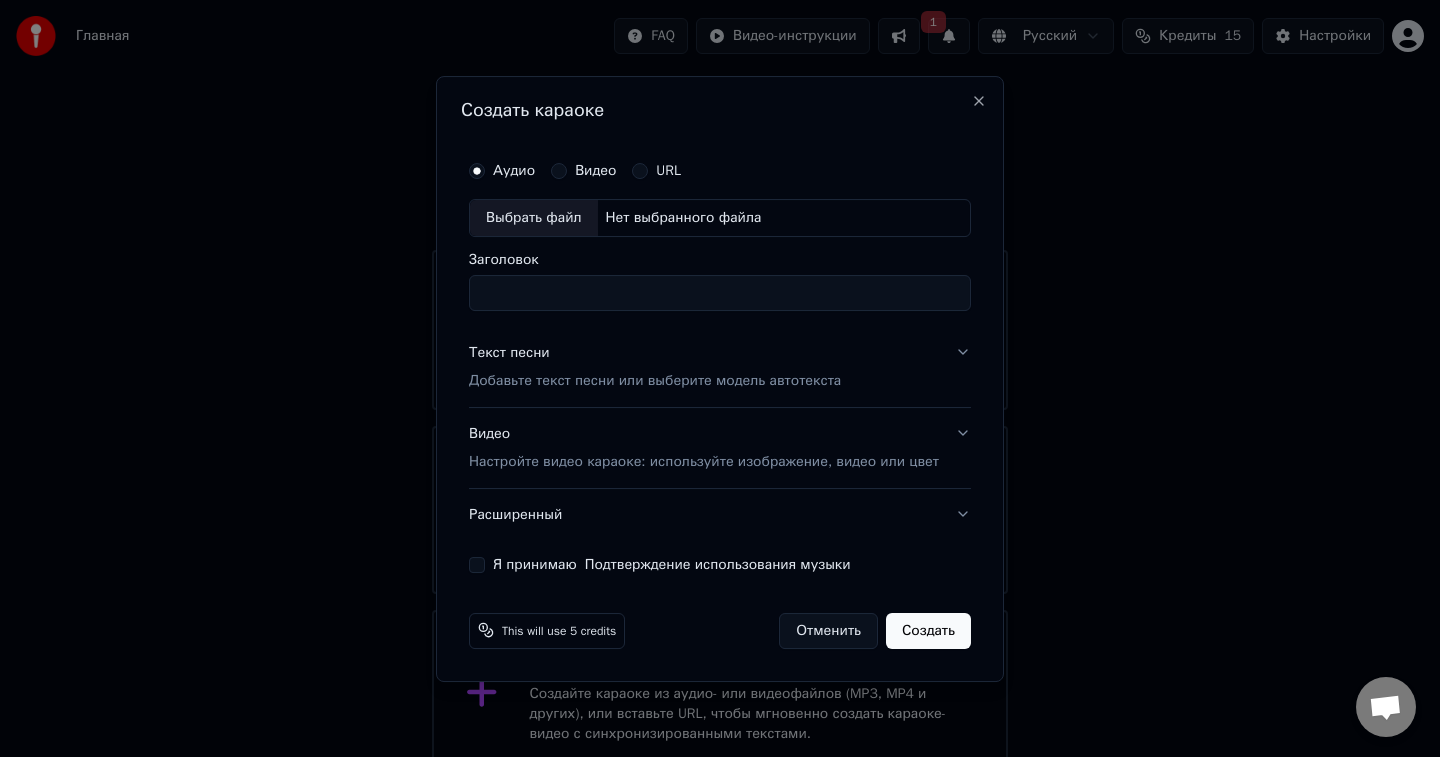 click on "Выбрать файл" at bounding box center (534, 218) 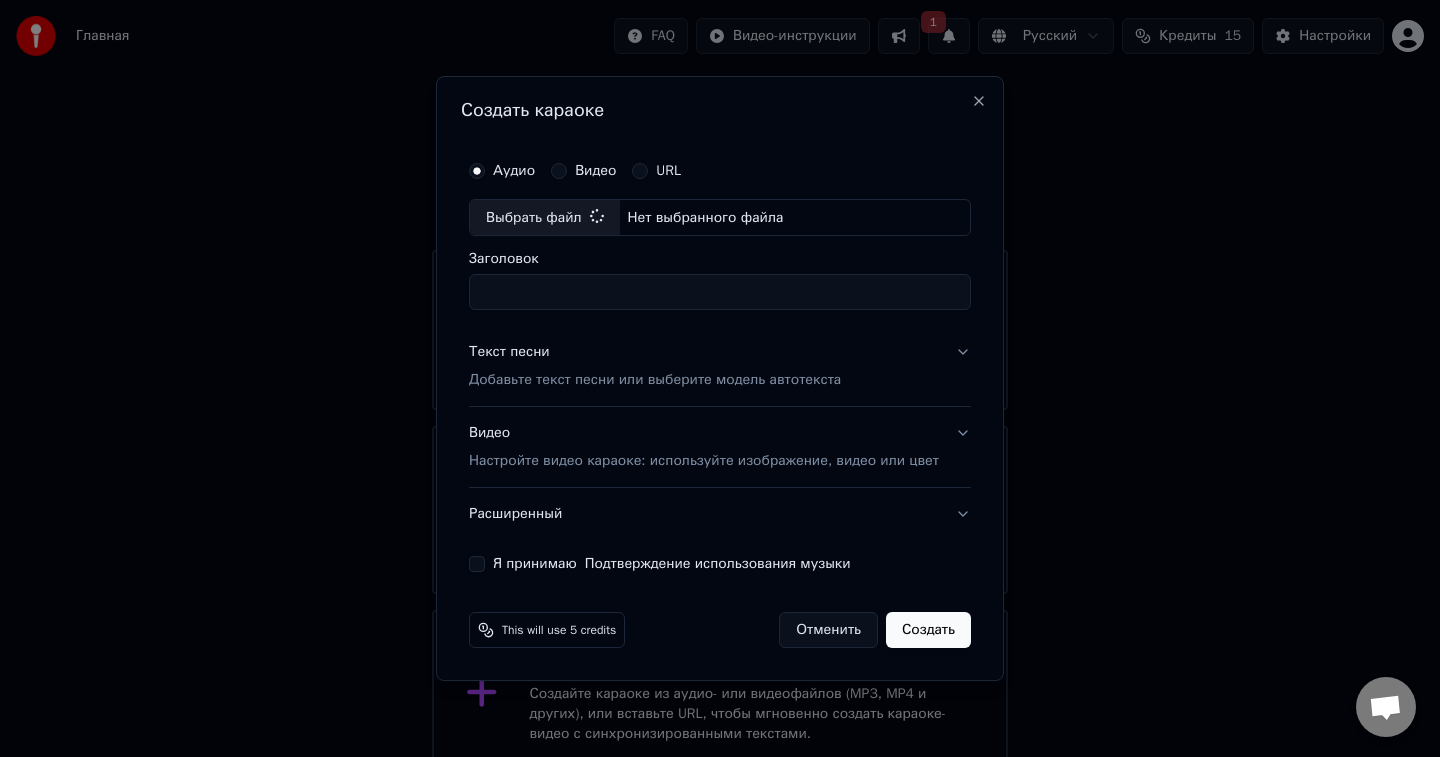 click on "Добавьте текст песни или выберите модель автотекста" at bounding box center (655, 381) 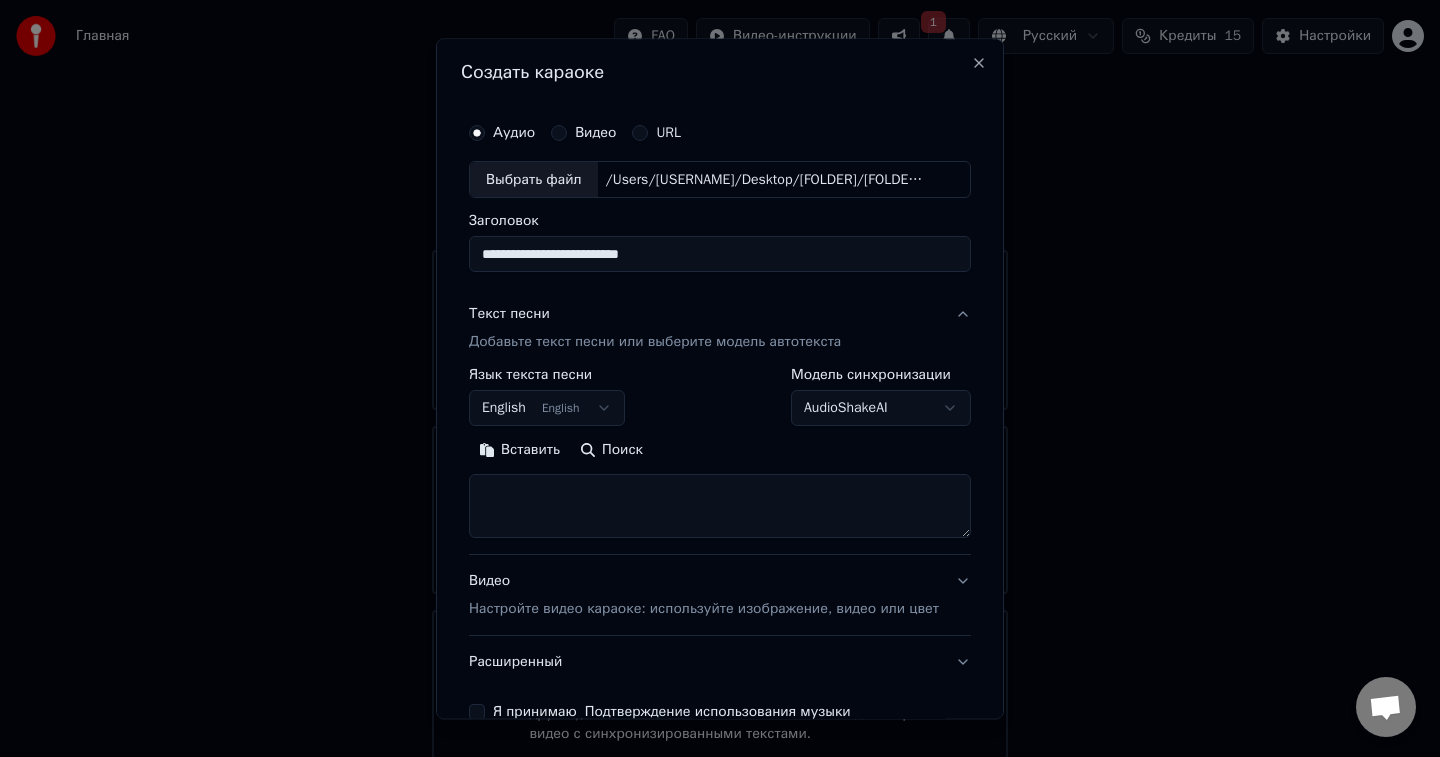 type on "**********" 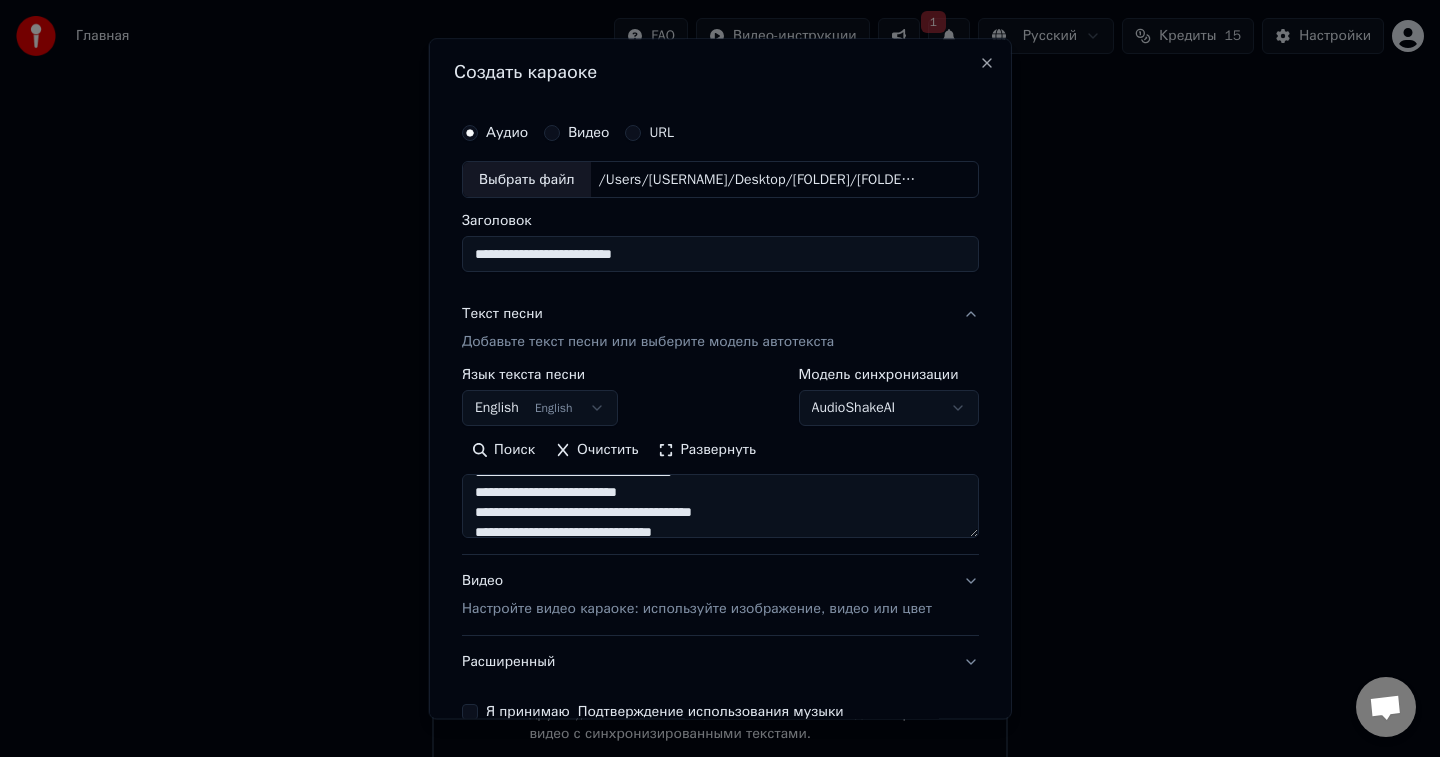 scroll, scrollTop: 509, scrollLeft: 0, axis: vertical 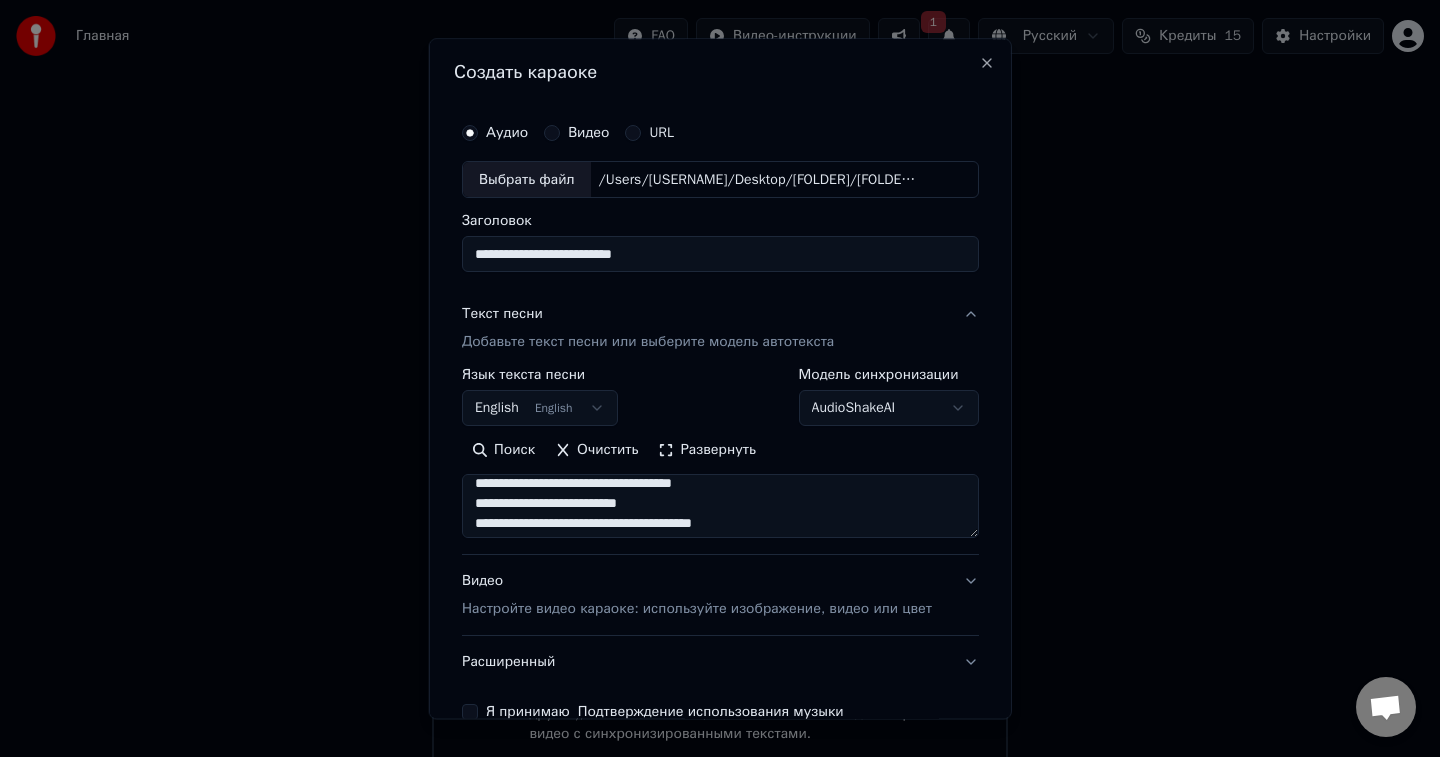 type on "**********" 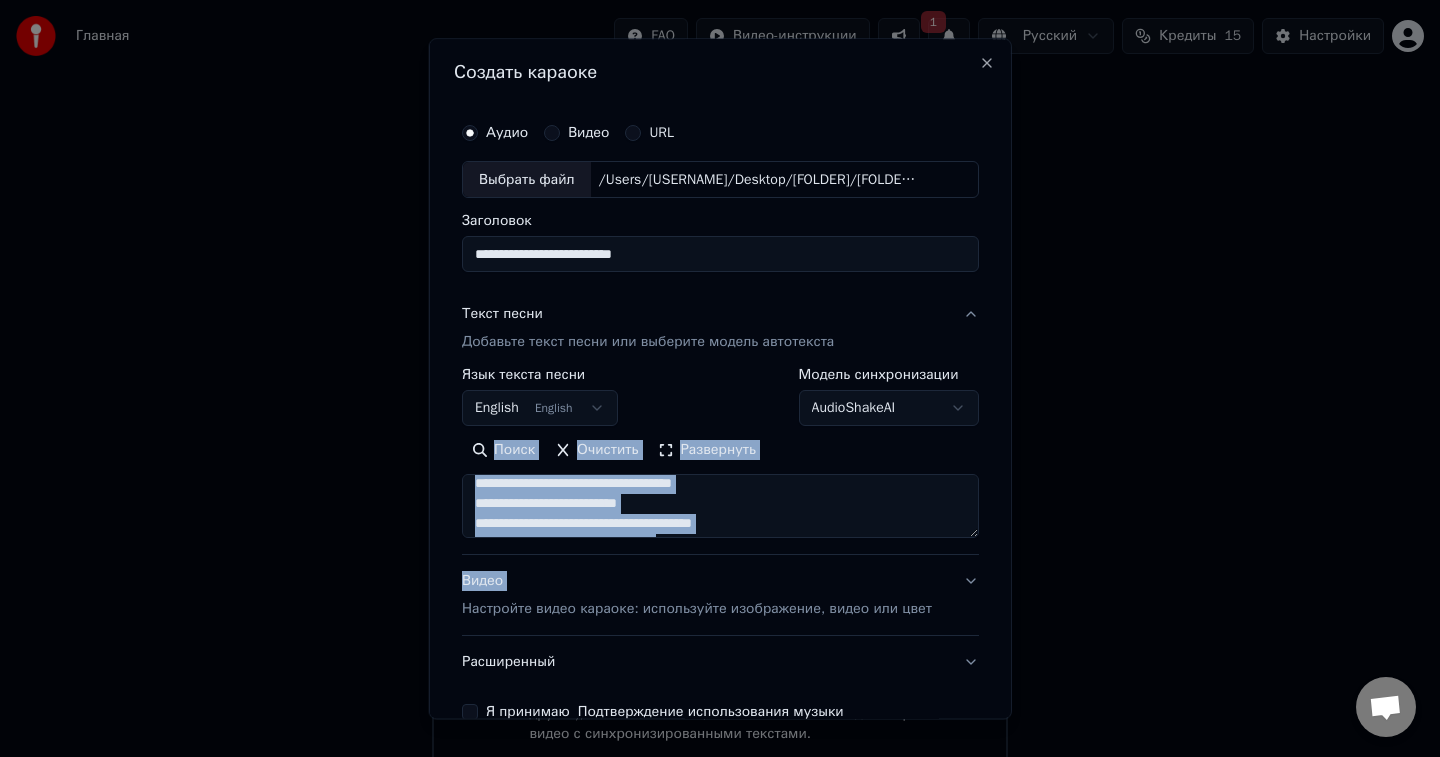 drag, startPoint x: 680, startPoint y: 544, endPoint x: 680, endPoint y: 593, distance: 49 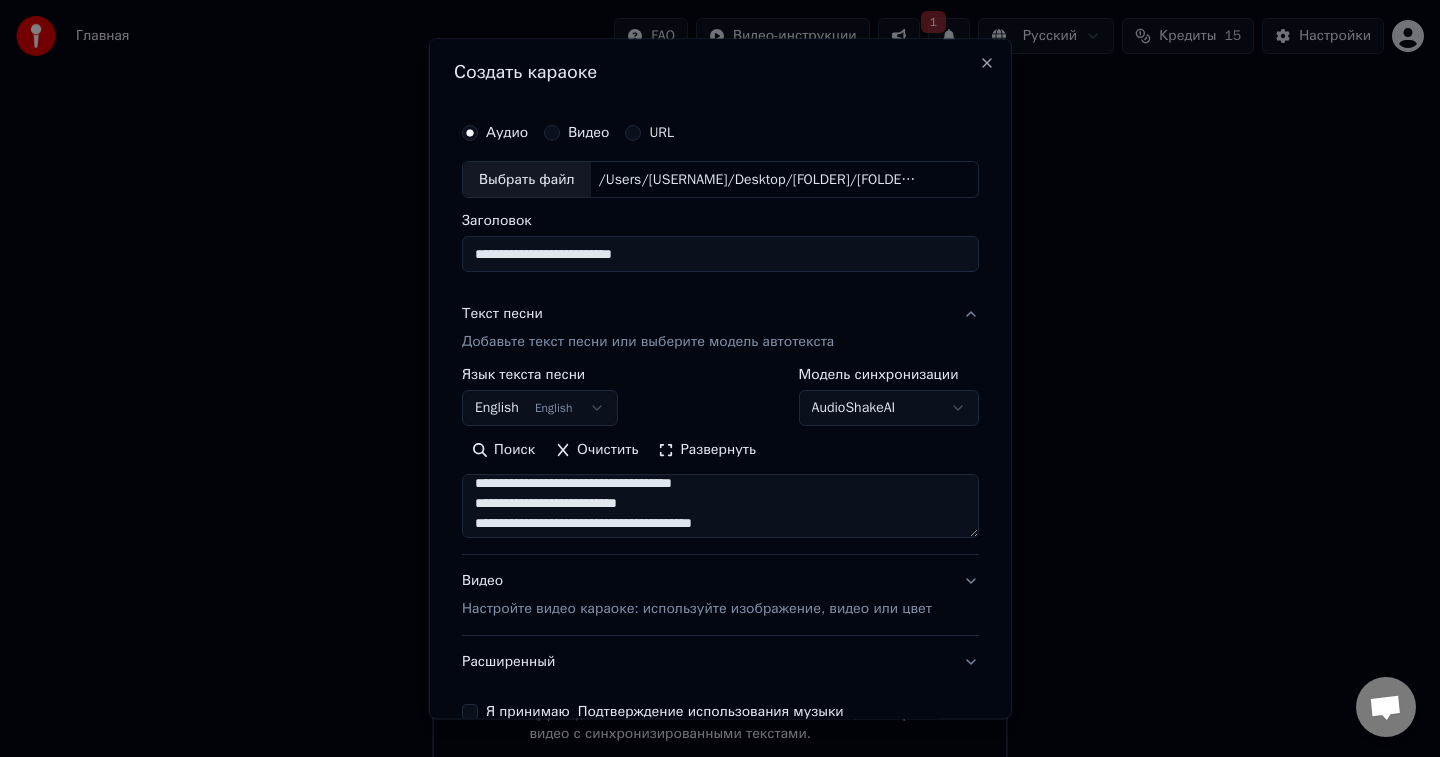 click at bounding box center (720, 507) 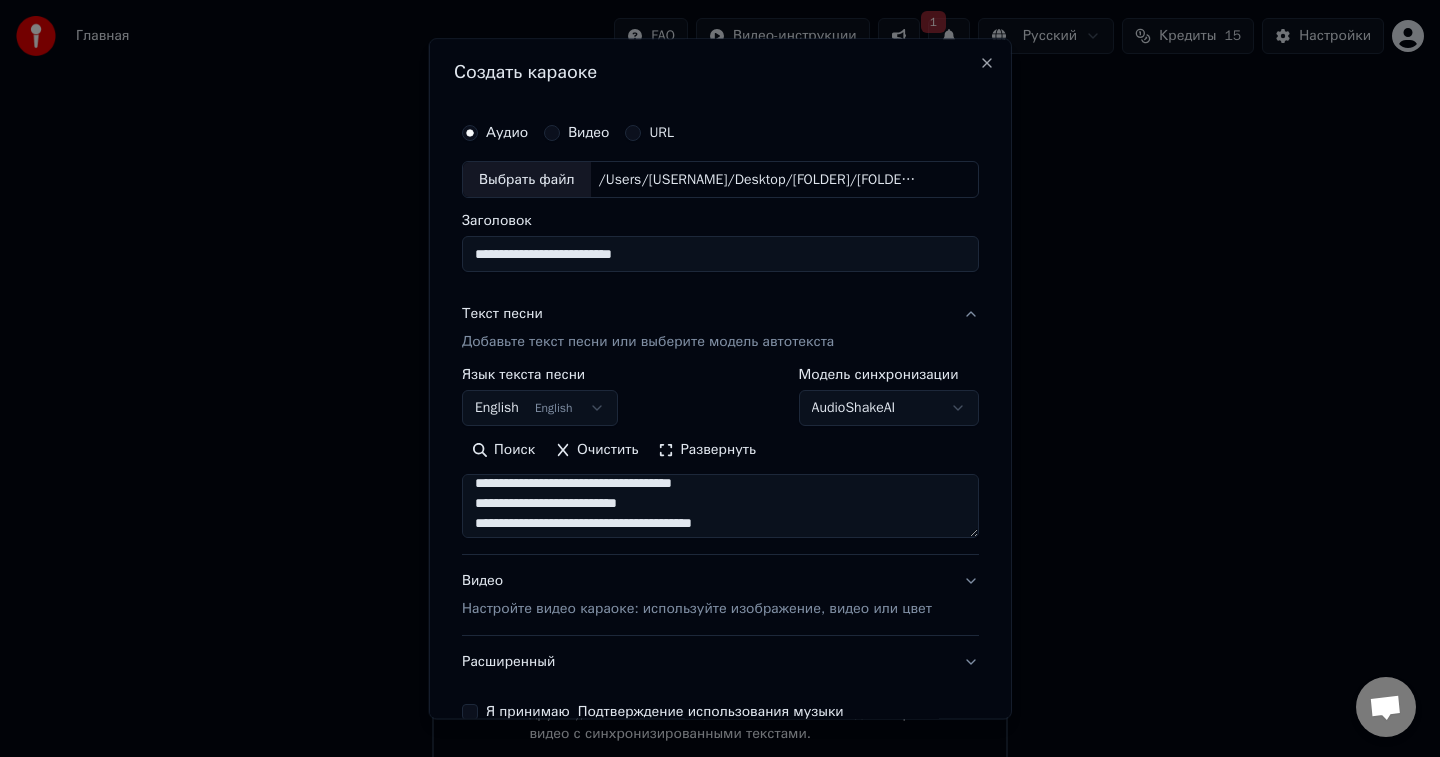 click on "Развернуть" at bounding box center (707, 451) 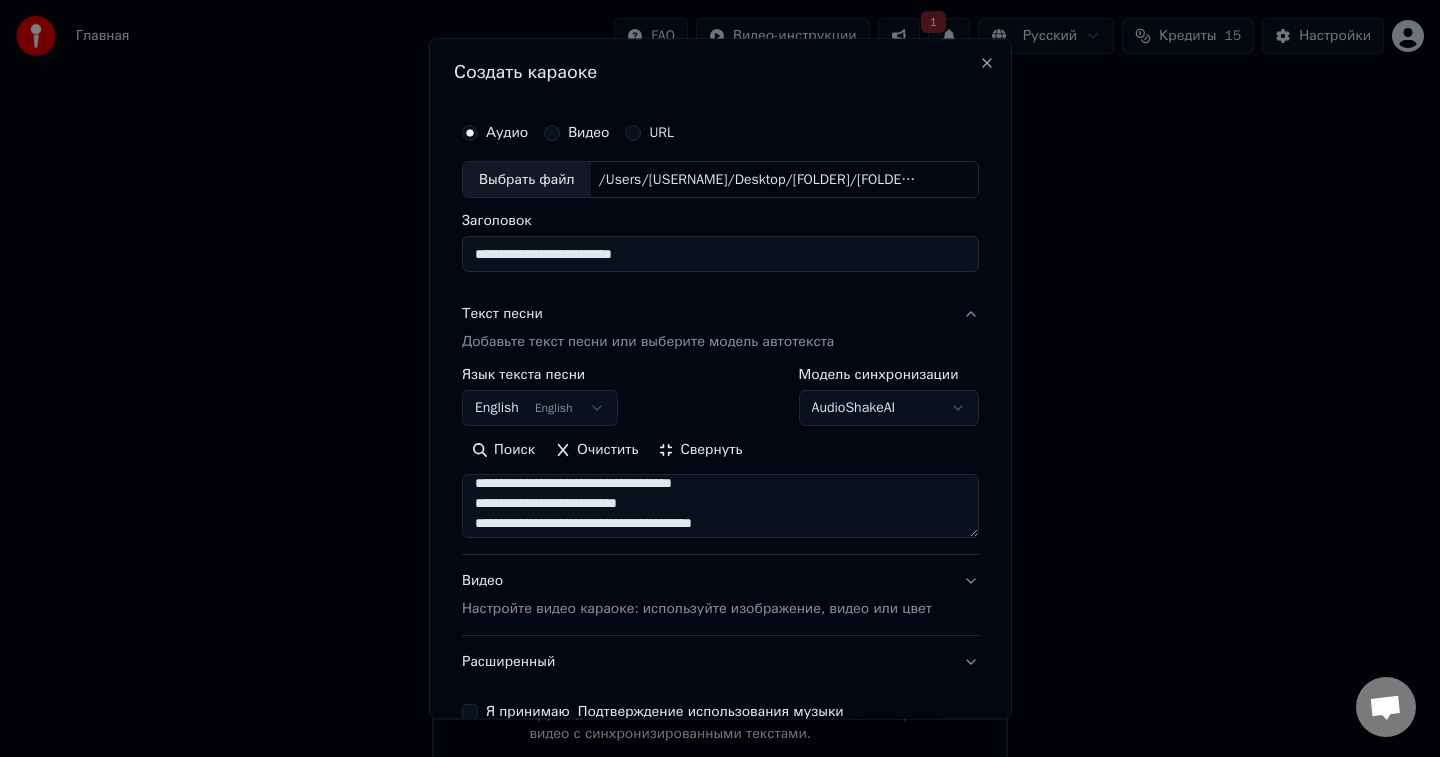 scroll, scrollTop: 1, scrollLeft: 0, axis: vertical 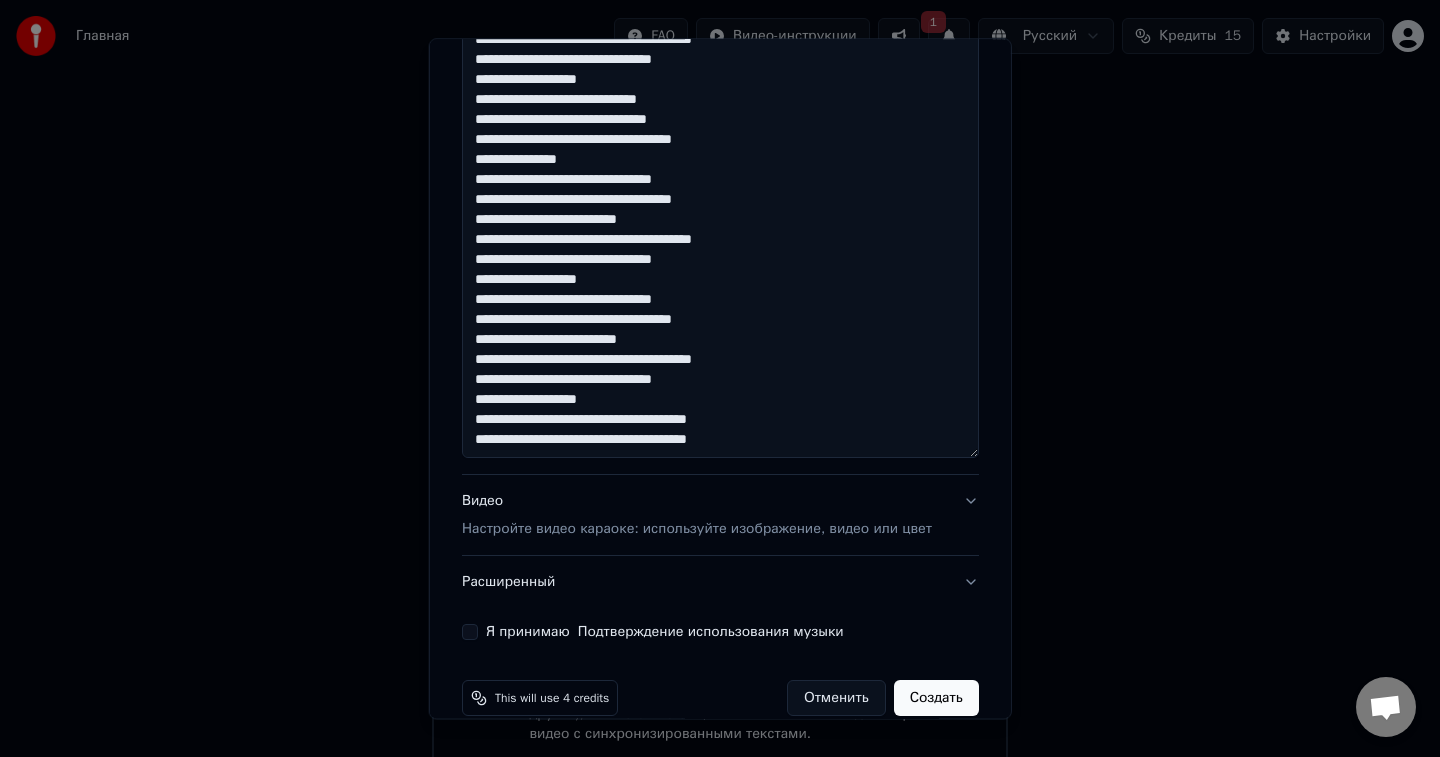 click on "Настройте видео караоке: используйте изображение, видео или цвет" at bounding box center (697, 530) 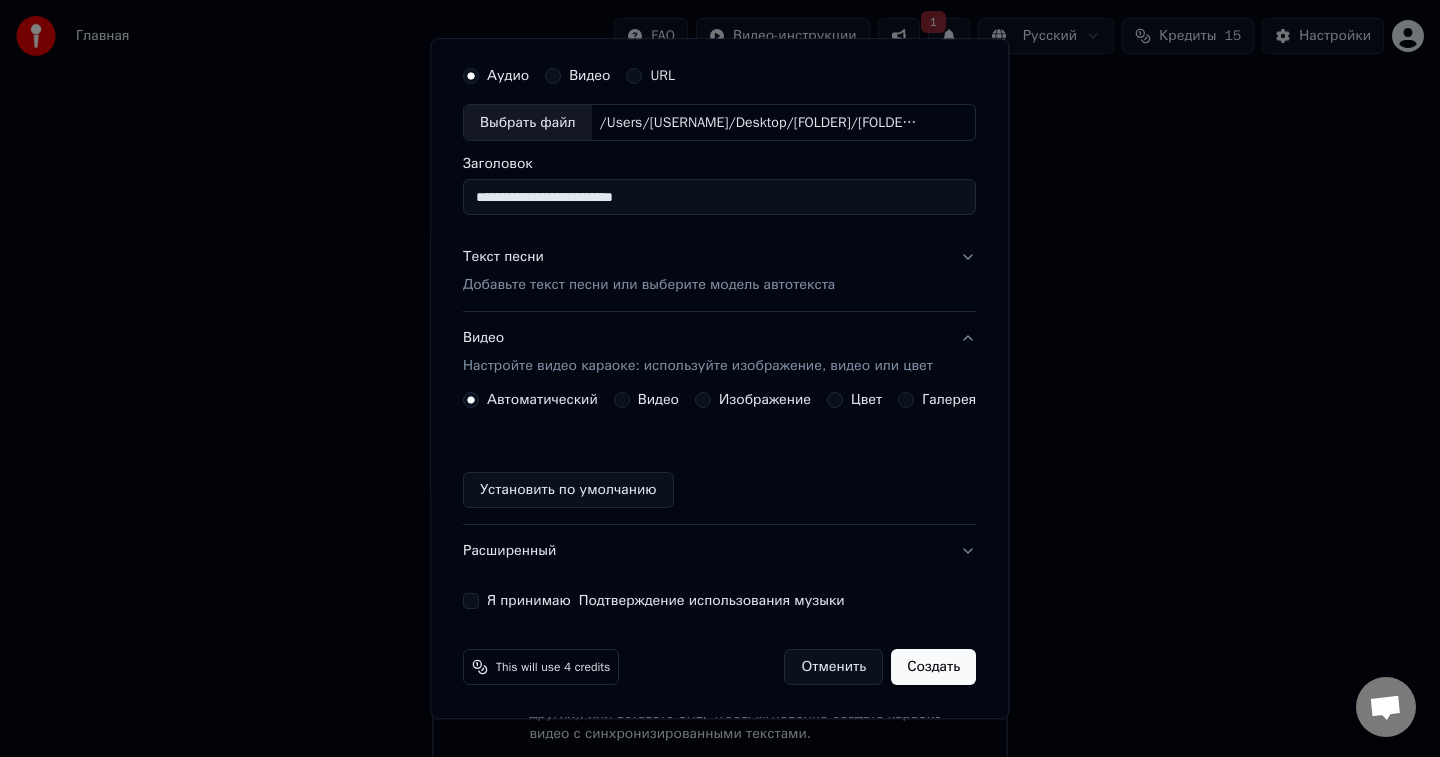 scroll, scrollTop: 56, scrollLeft: 0, axis: vertical 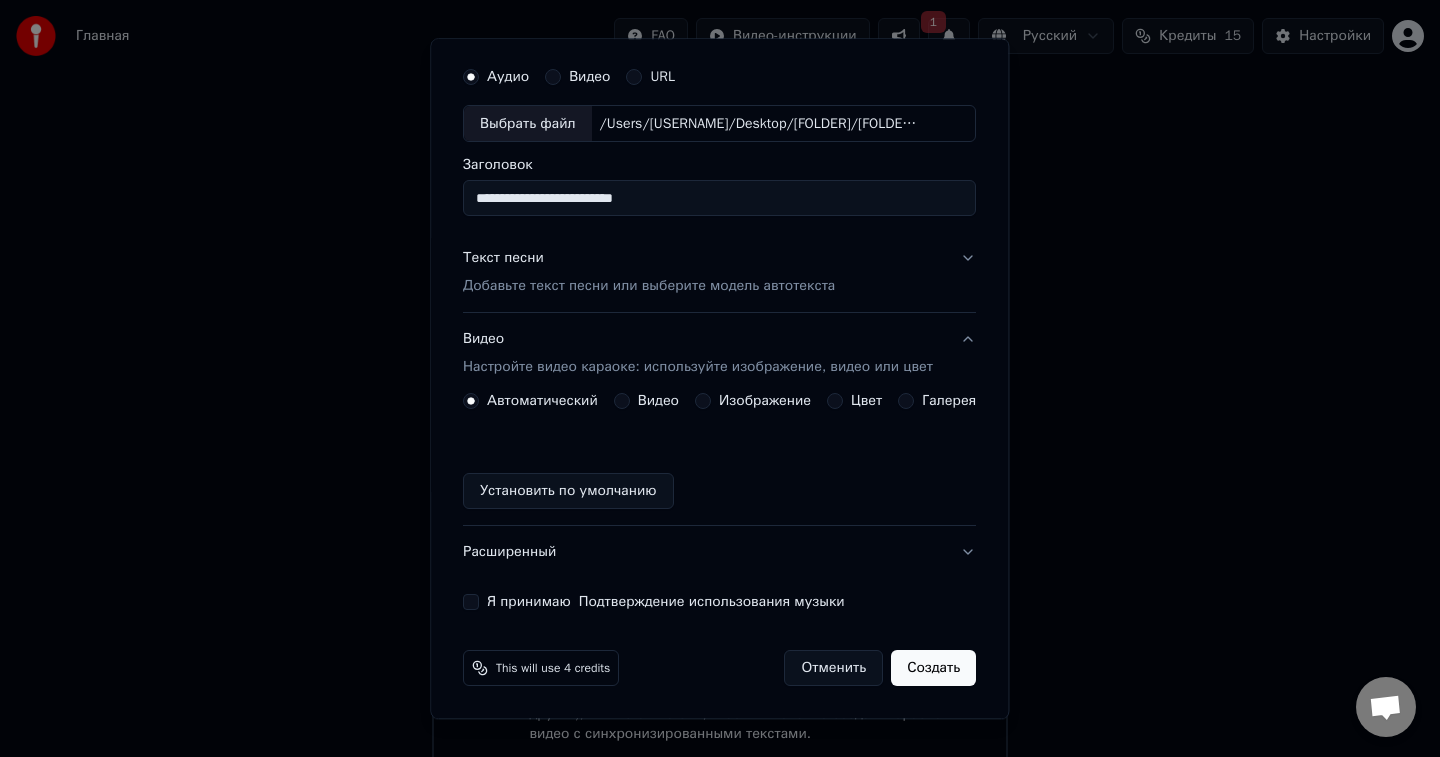 click on "Изображение" at bounding box center (765, 402) 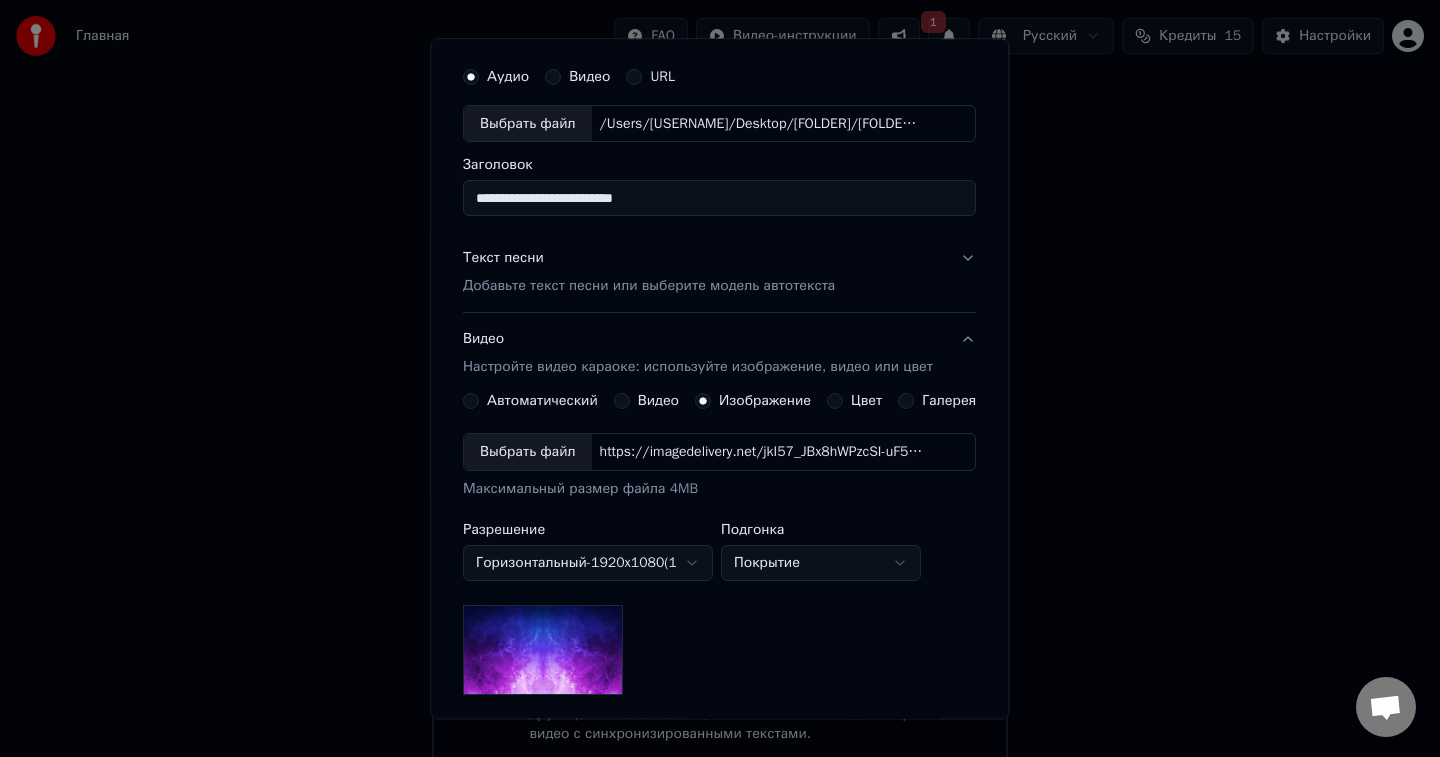 click on "Выбрать файл" at bounding box center (528, 453) 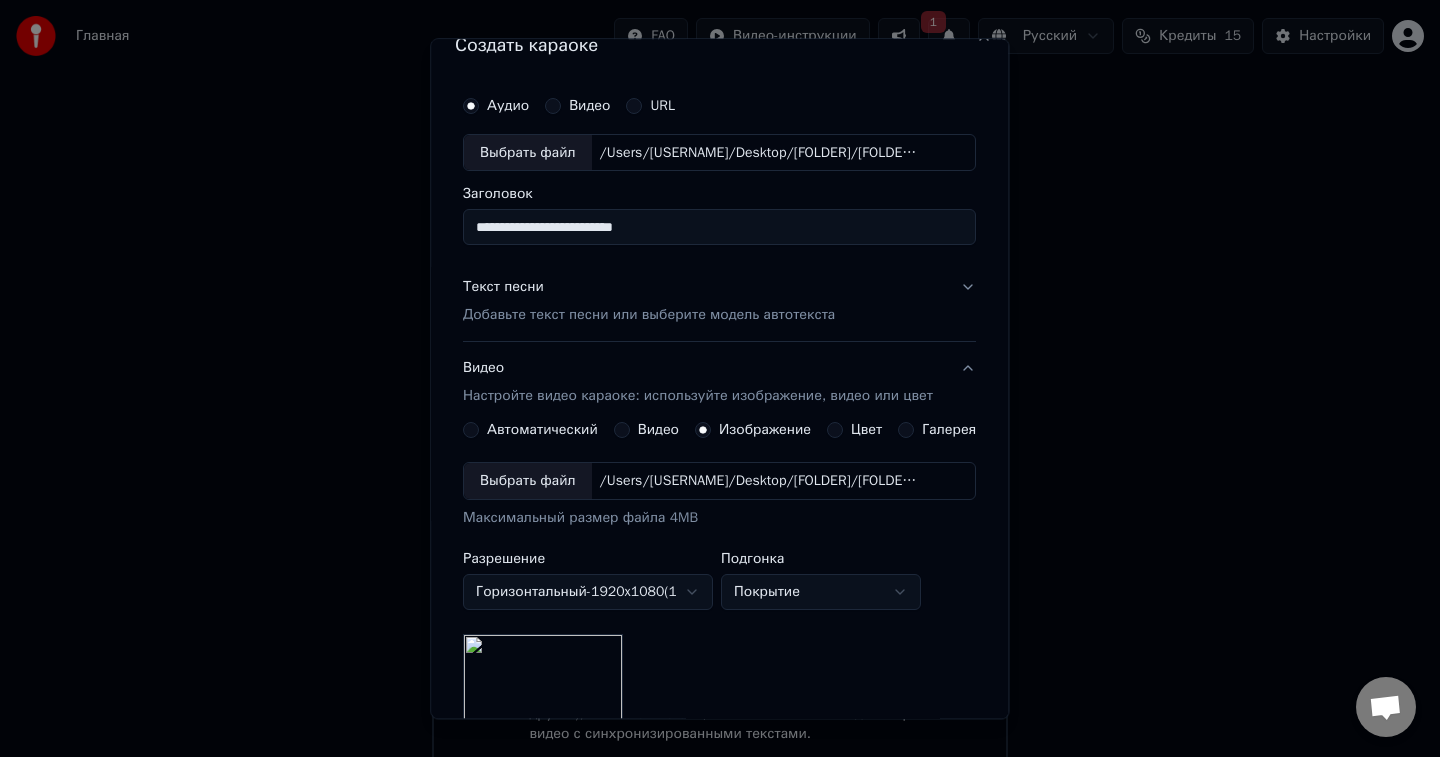 scroll, scrollTop: 0, scrollLeft: 0, axis: both 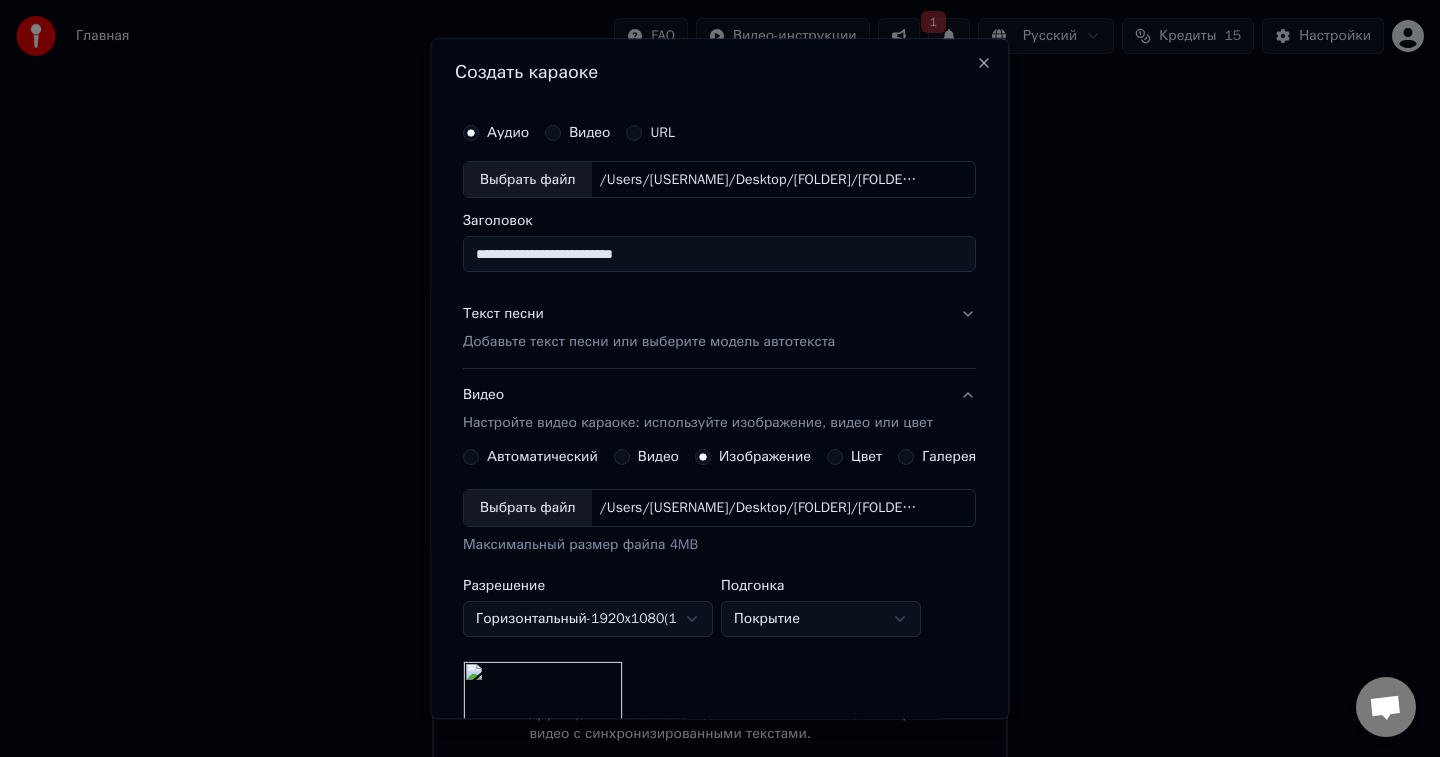 click on "Добавьте текст песни или выберите модель автотекста" at bounding box center (649, 343) 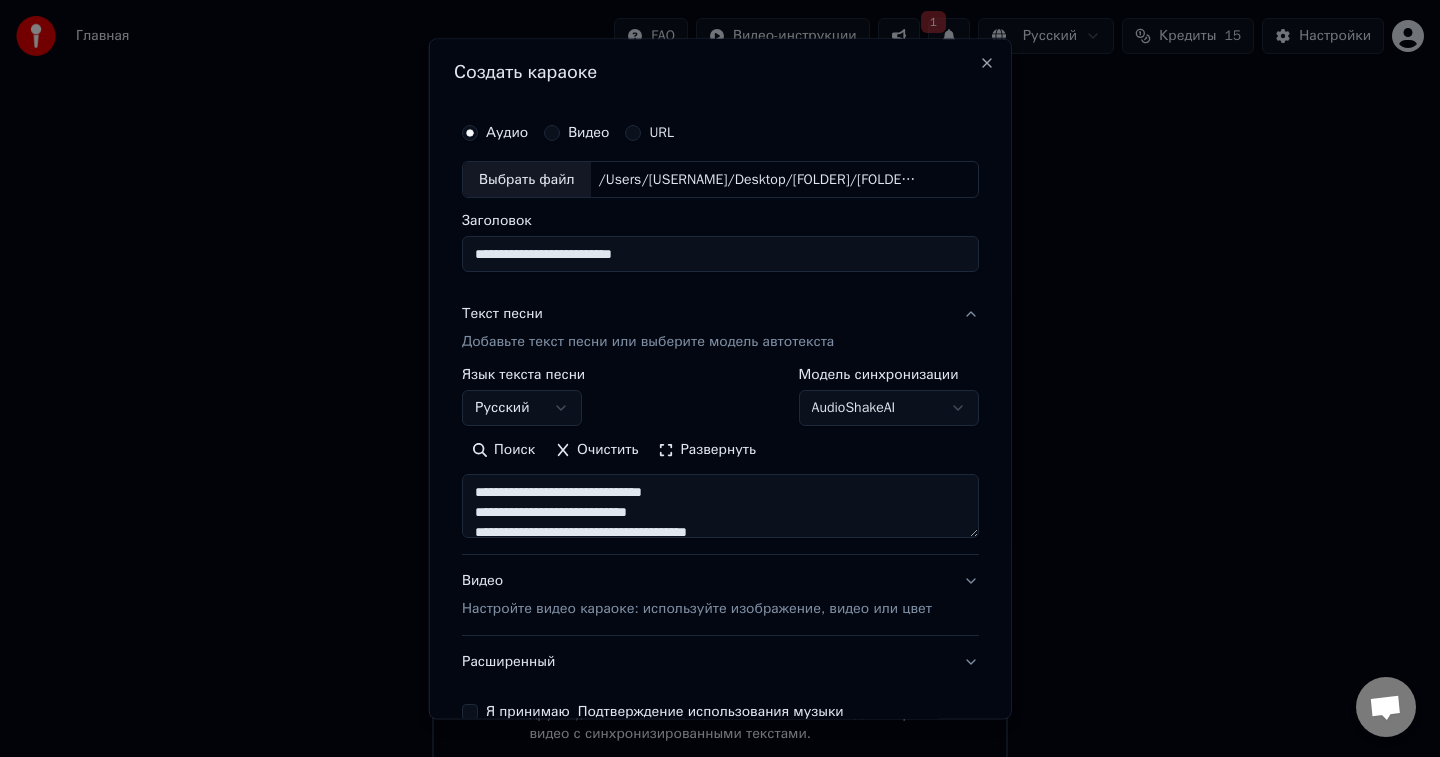 click on "Русский" at bounding box center (522, 409) 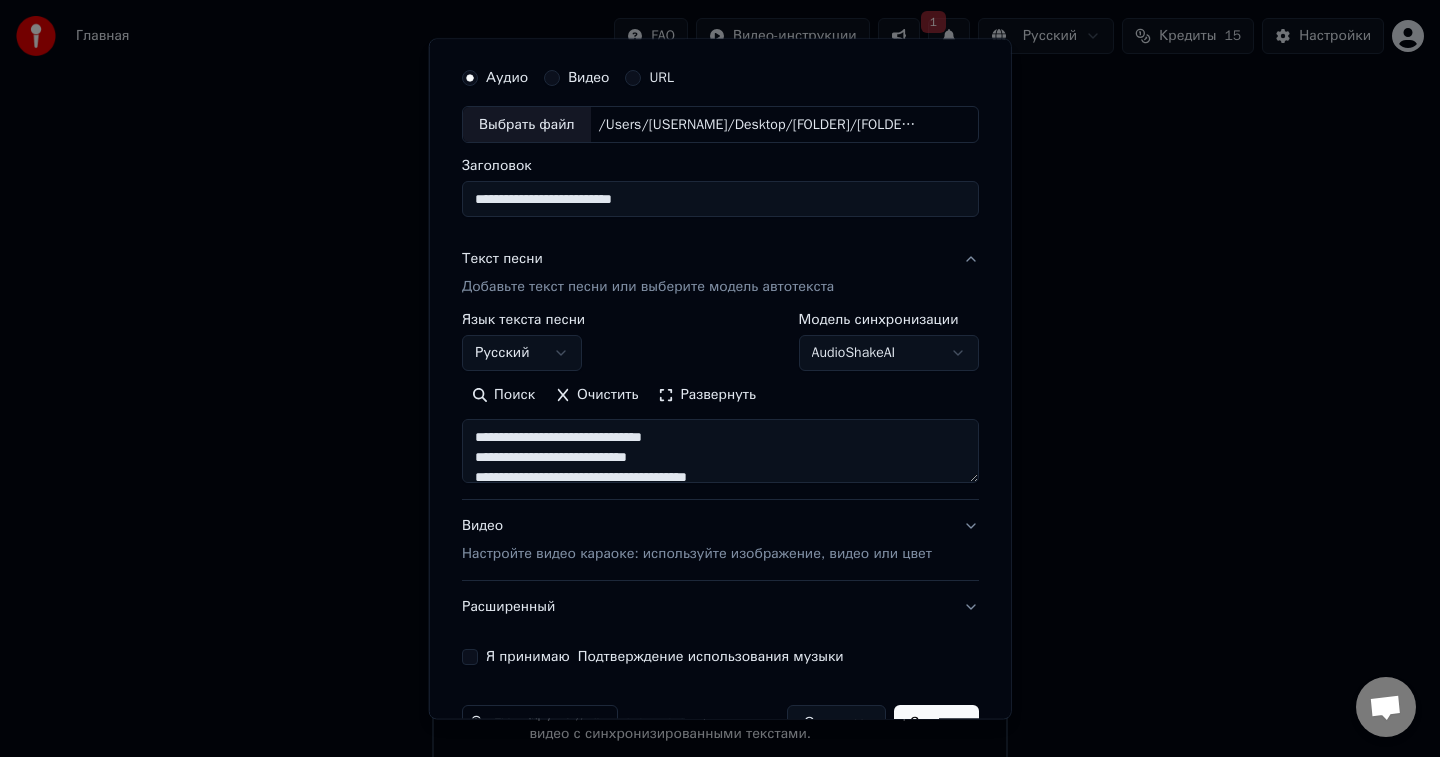 scroll, scrollTop: 110, scrollLeft: 0, axis: vertical 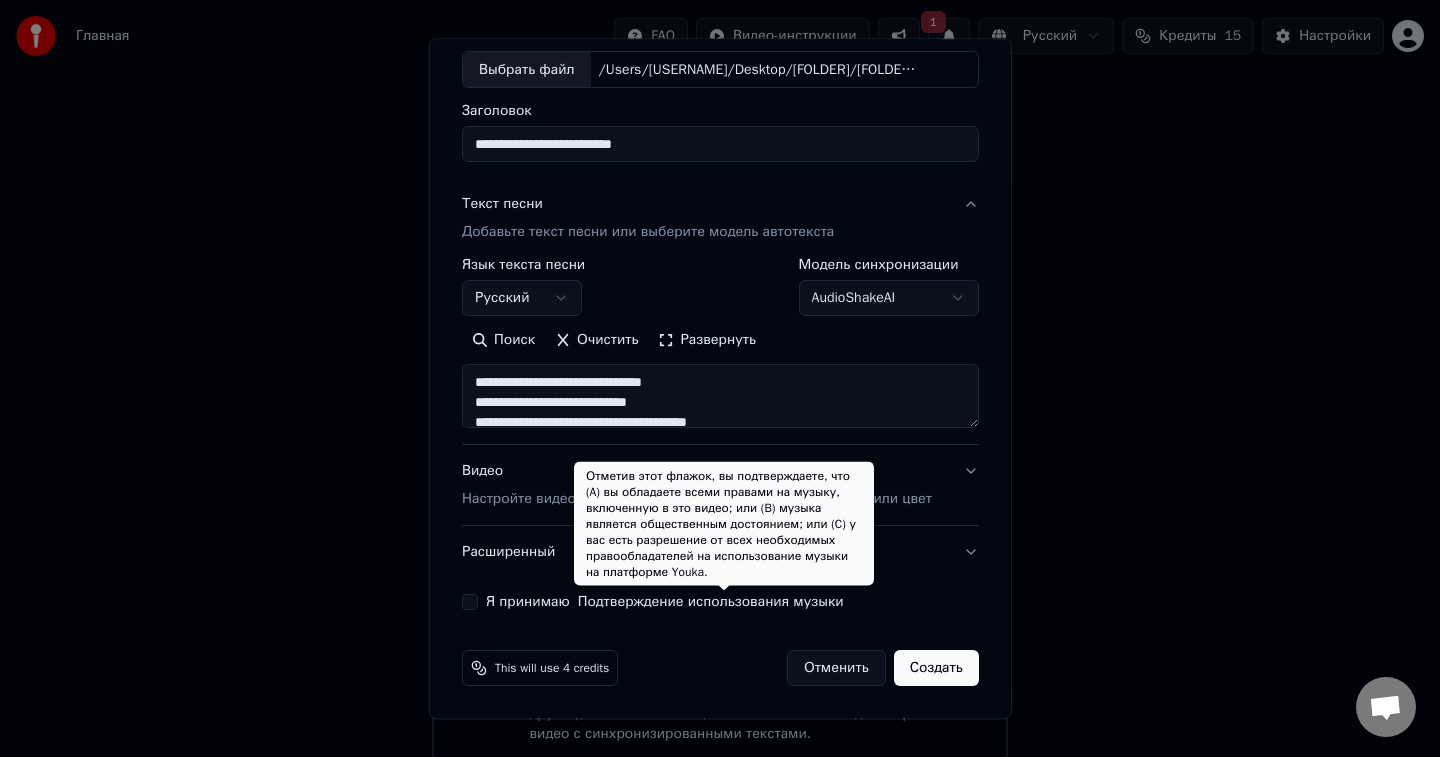 click on "Подтверждение использования музыки" at bounding box center [710, 603] 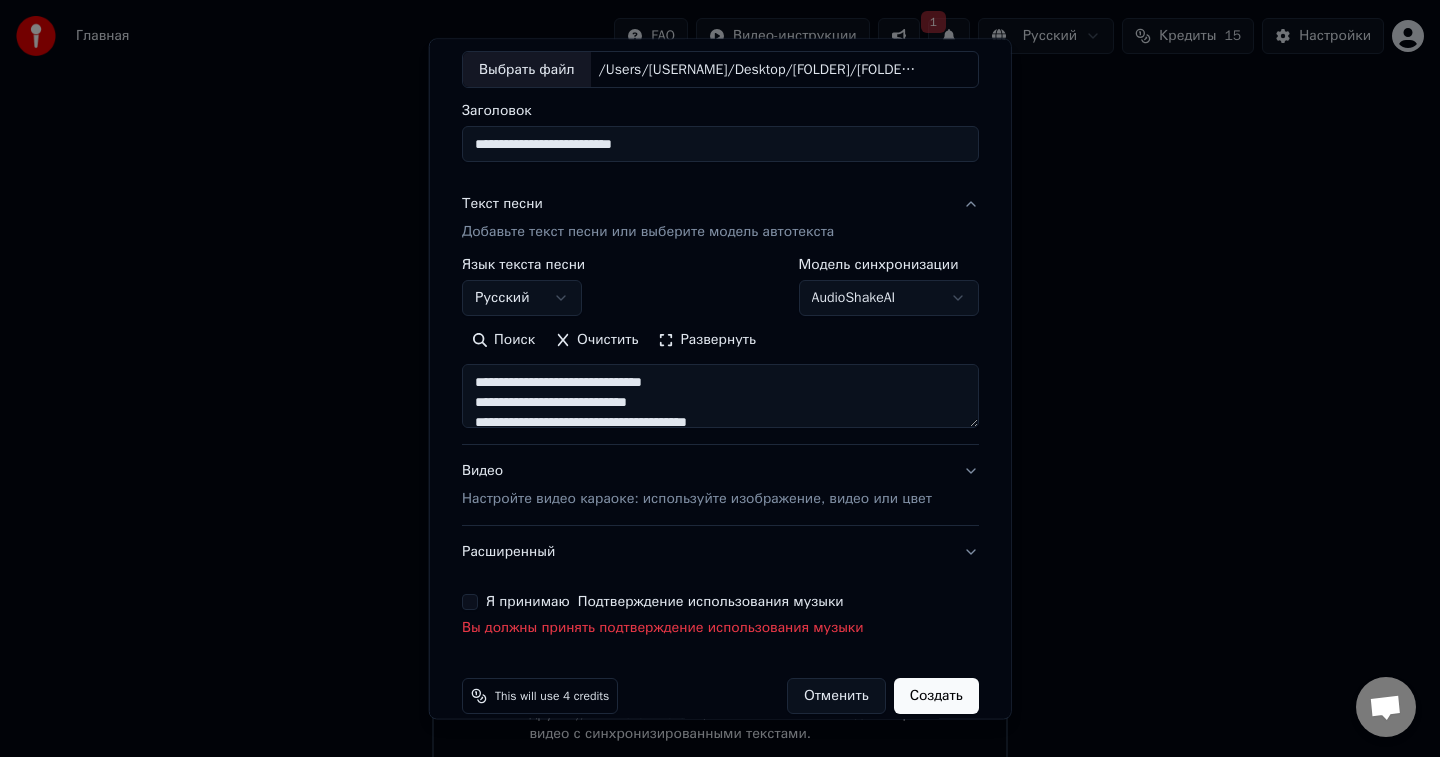 click on "**********" at bounding box center (720, 321) 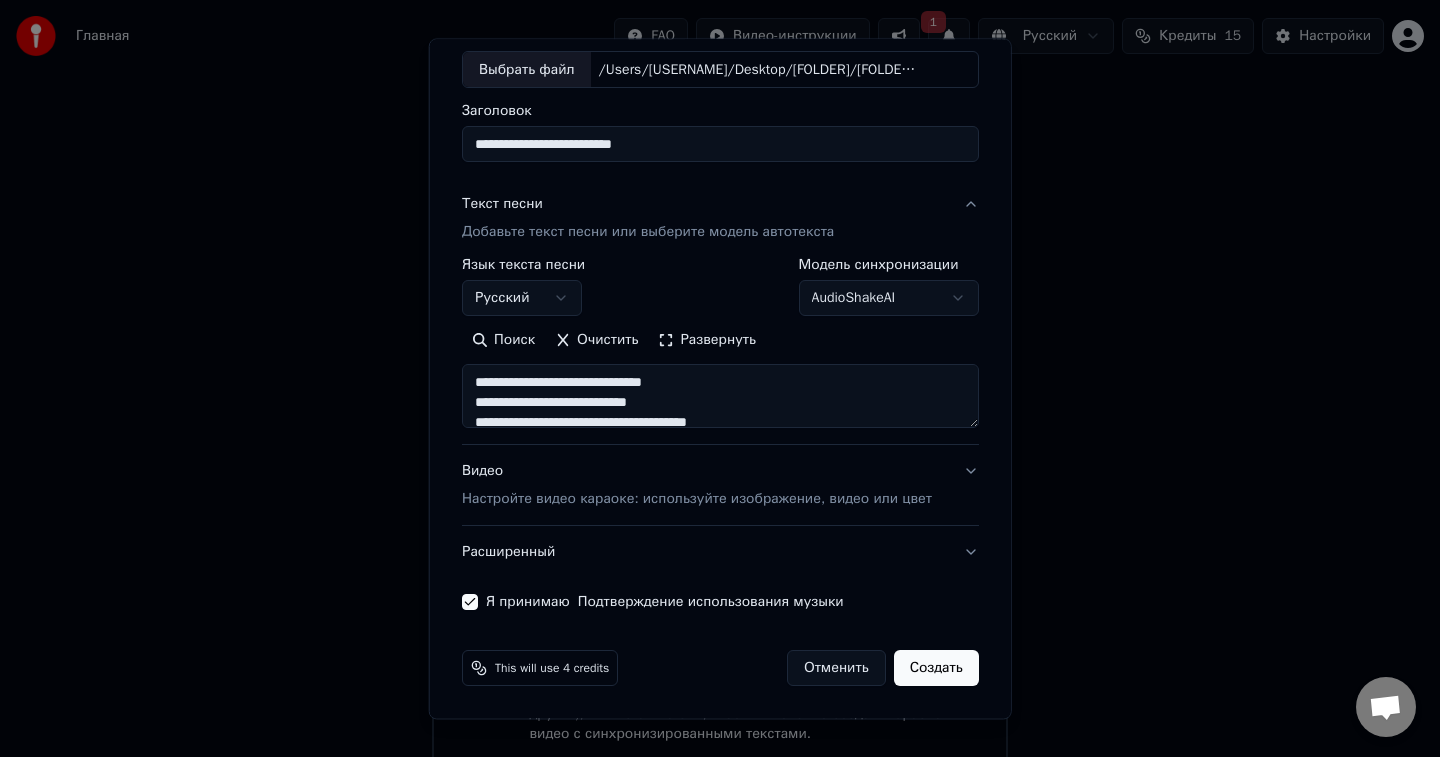 click on "Создать" at bounding box center (935, 669) 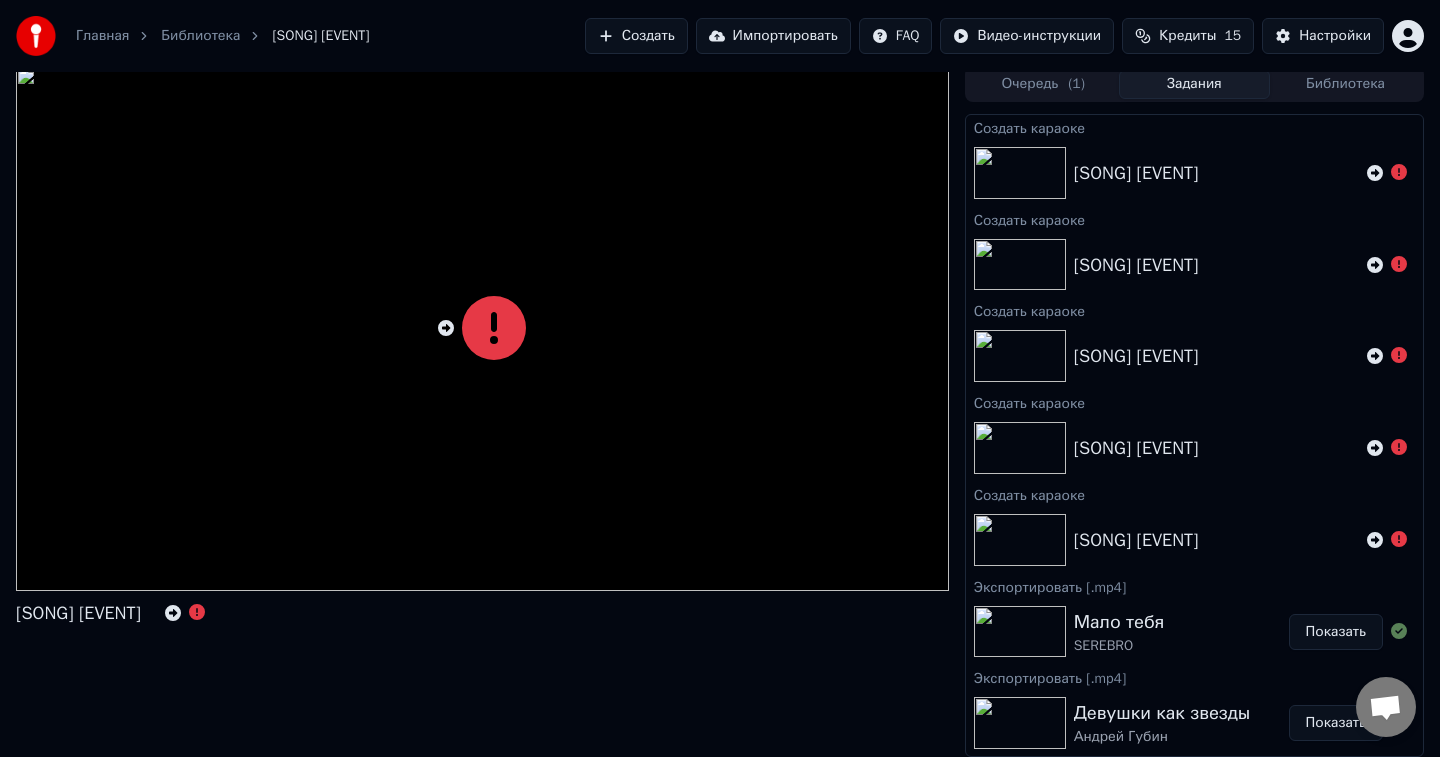 click 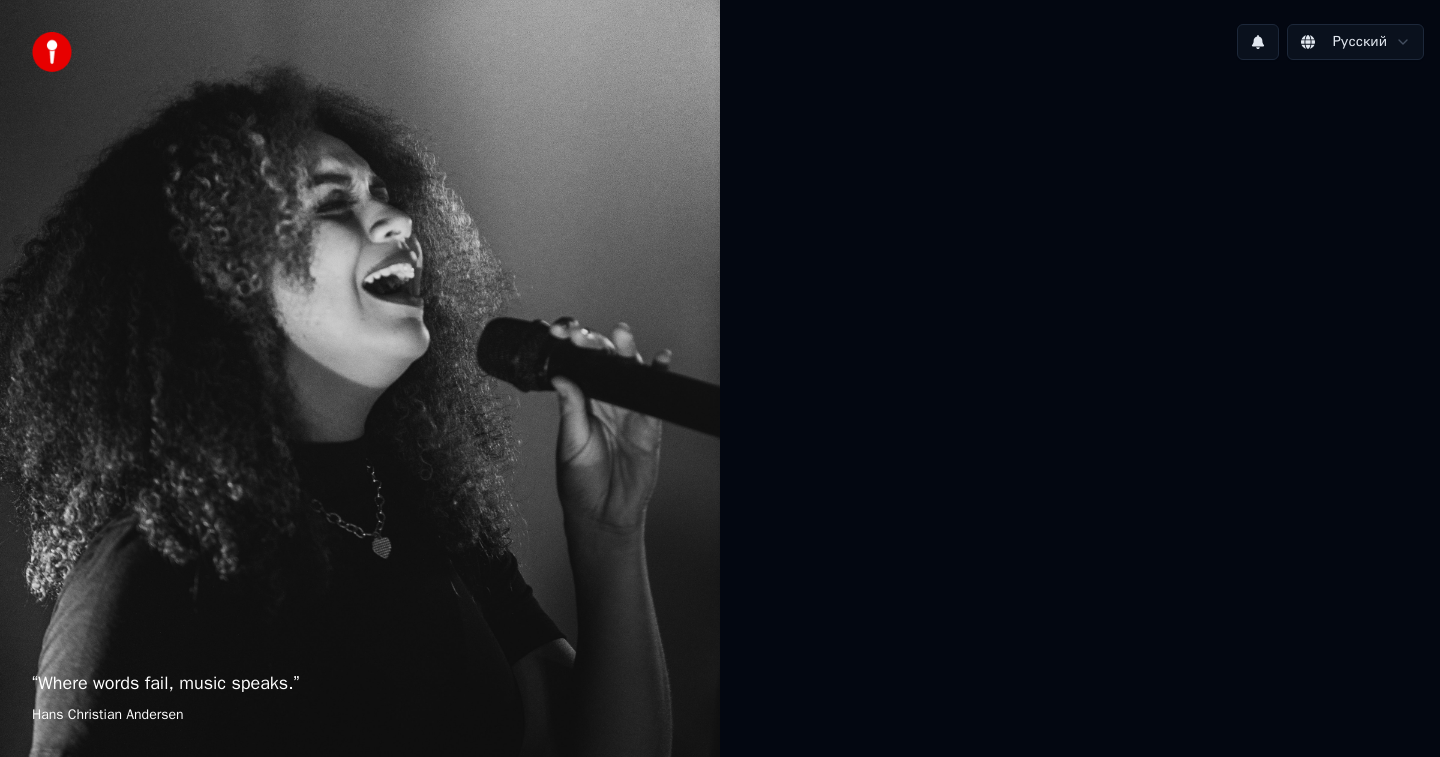 scroll, scrollTop: 0, scrollLeft: 0, axis: both 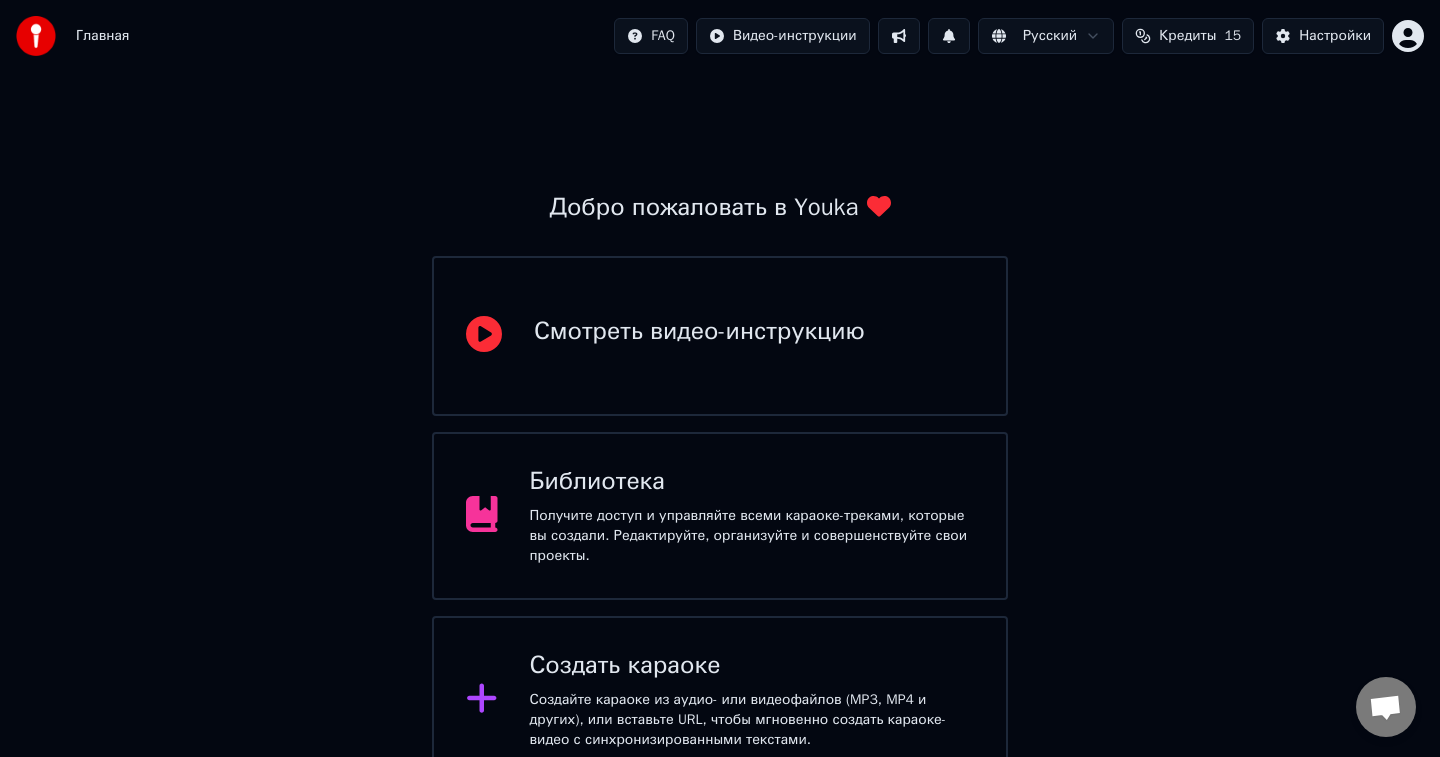 click on "Создать караоке Создайте караоке из аудио- или видеофайлов (MP3, MP4 и других), или вставьте URL, чтобы мгновенно создать караоке-видео с синхронизированными текстами." at bounding box center (752, 700) 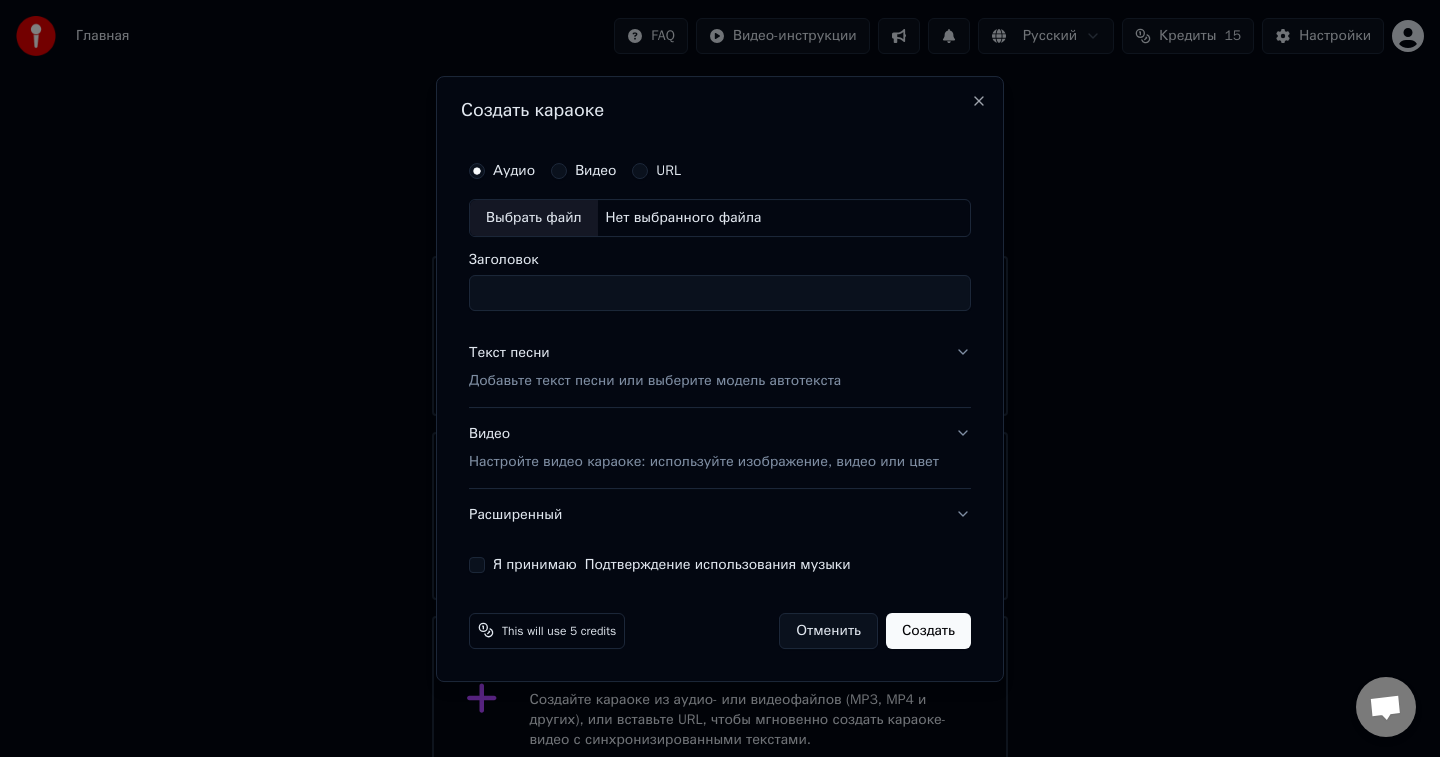 click on "Выбрать файл" at bounding box center (534, 218) 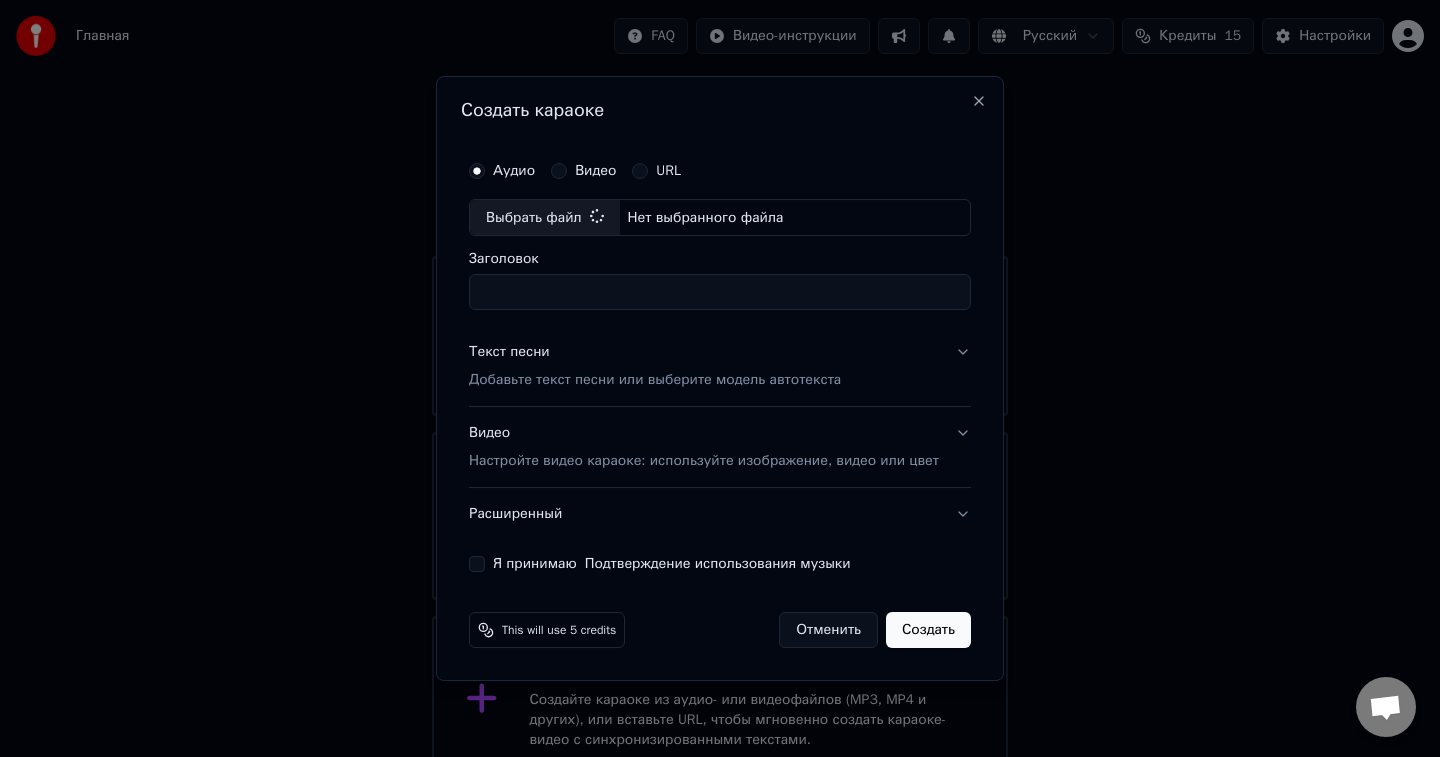 type on "**********" 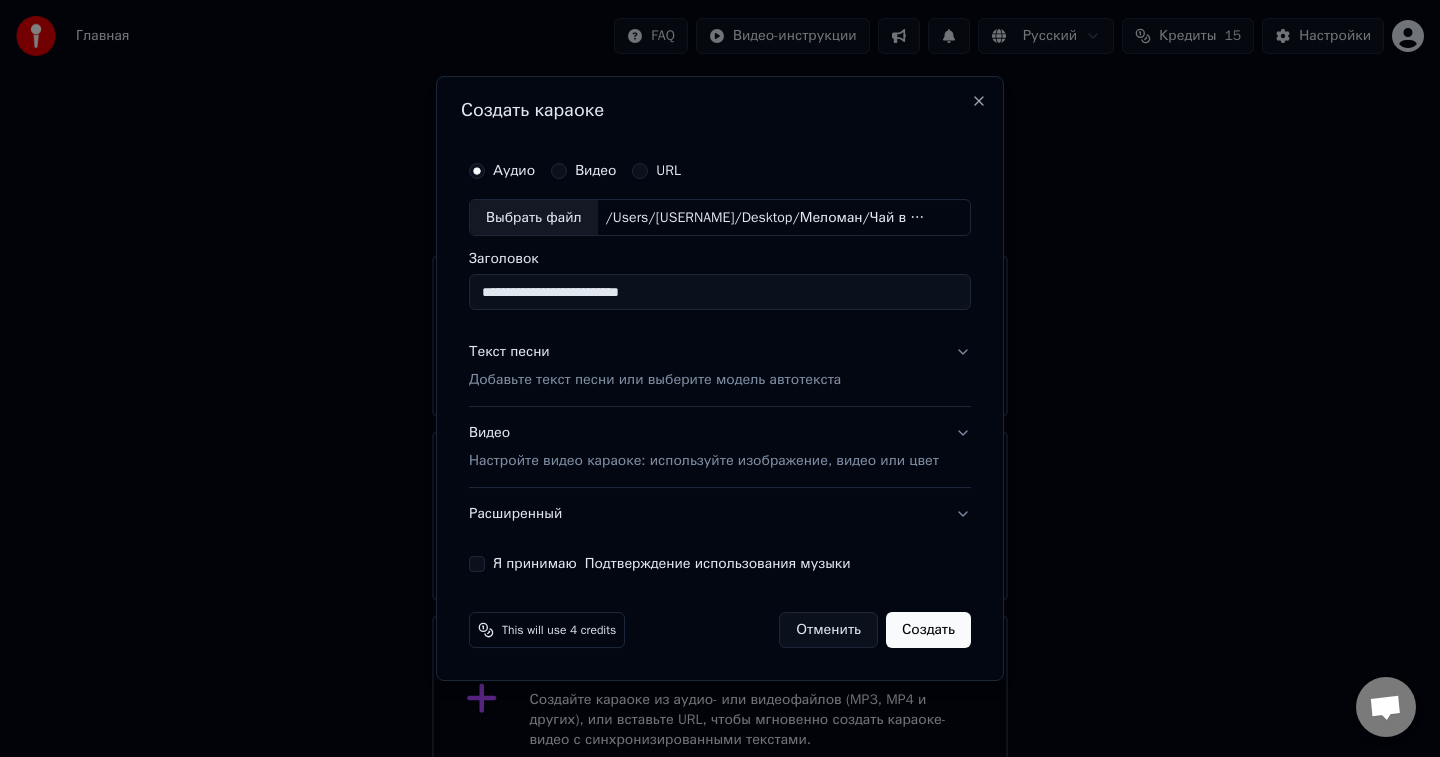 click on "Добавьте текст песни или выберите модель автотекста" at bounding box center [655, 381] 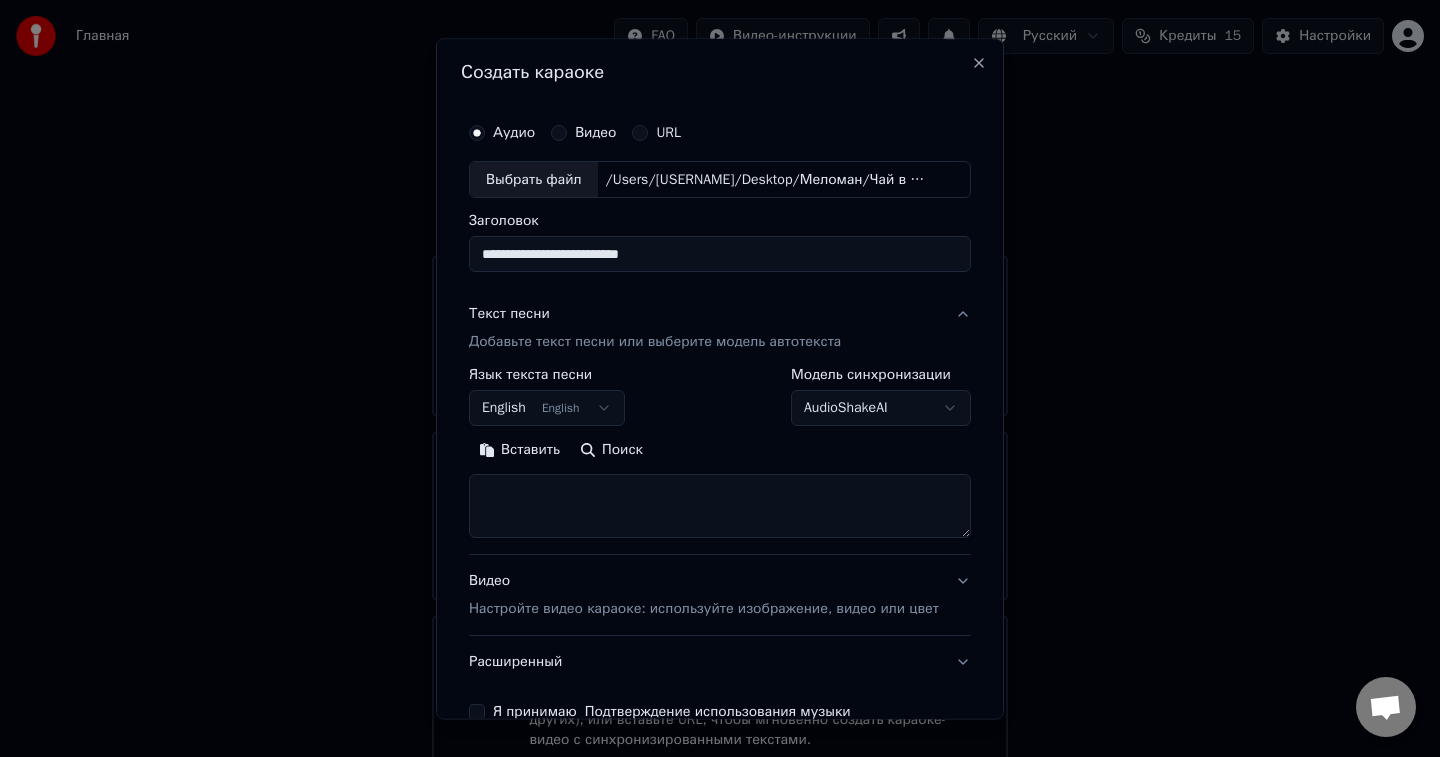 click at bounding box center [720, 507] 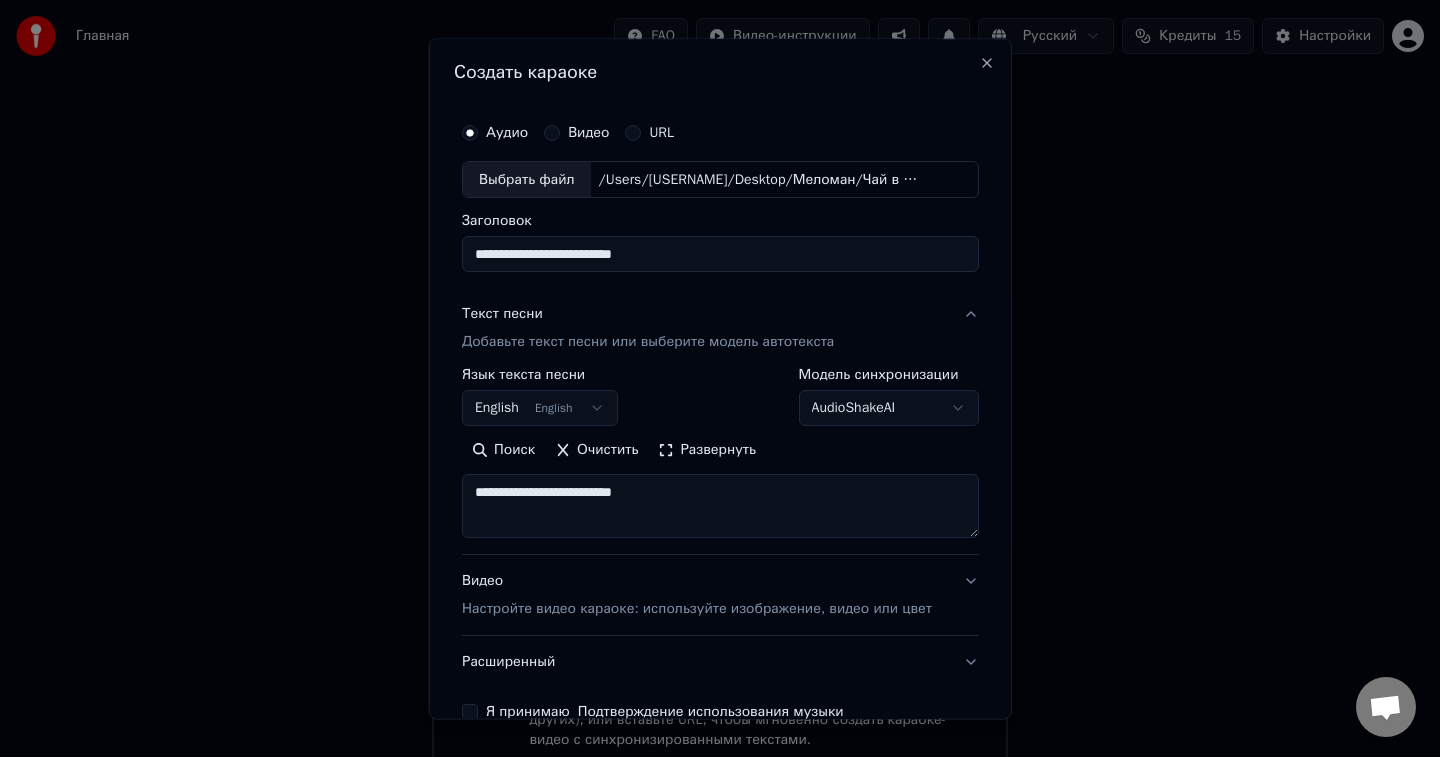 drag, startPoint x: 721, startPoint y: 489, endPoint x: 363, endPoint y: 469, distance: 358.55823 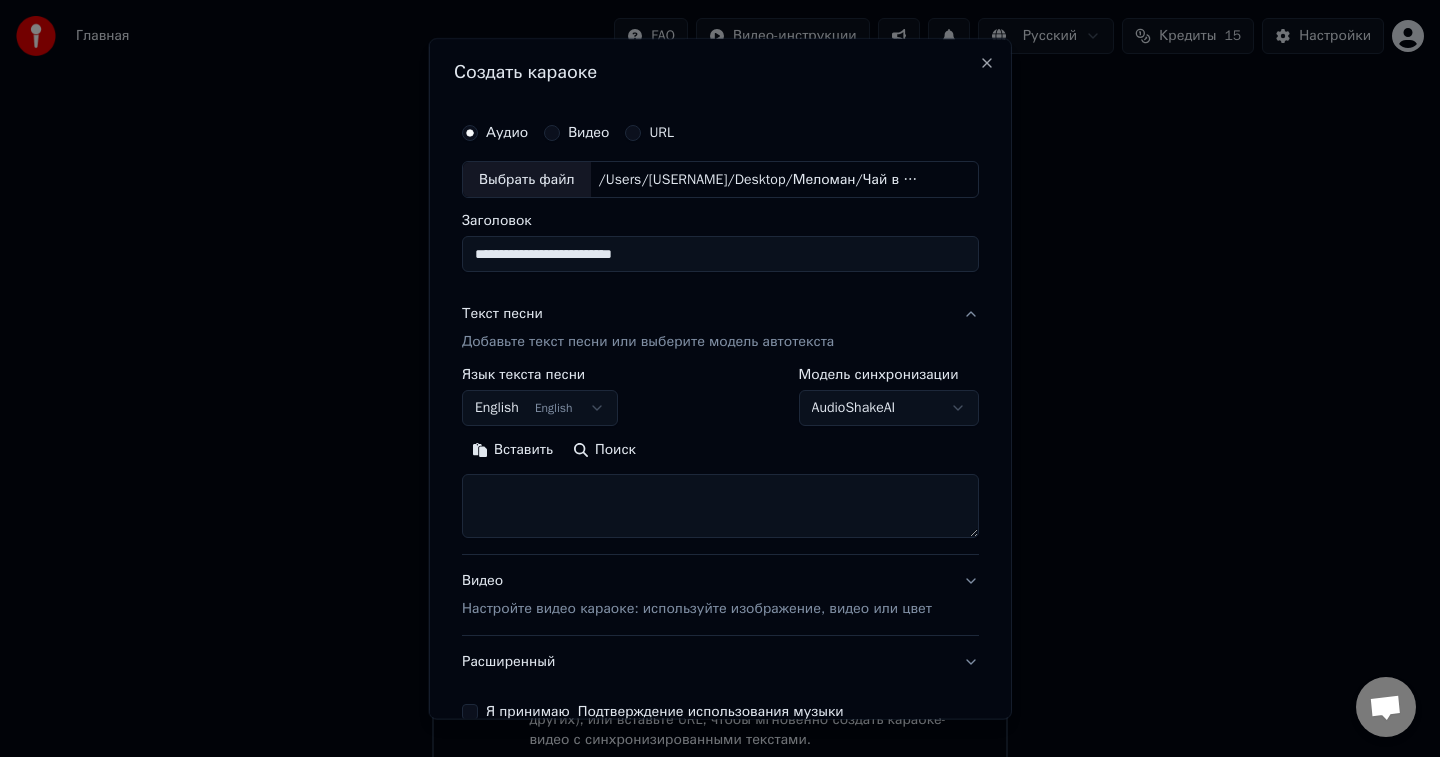paste on "**********" 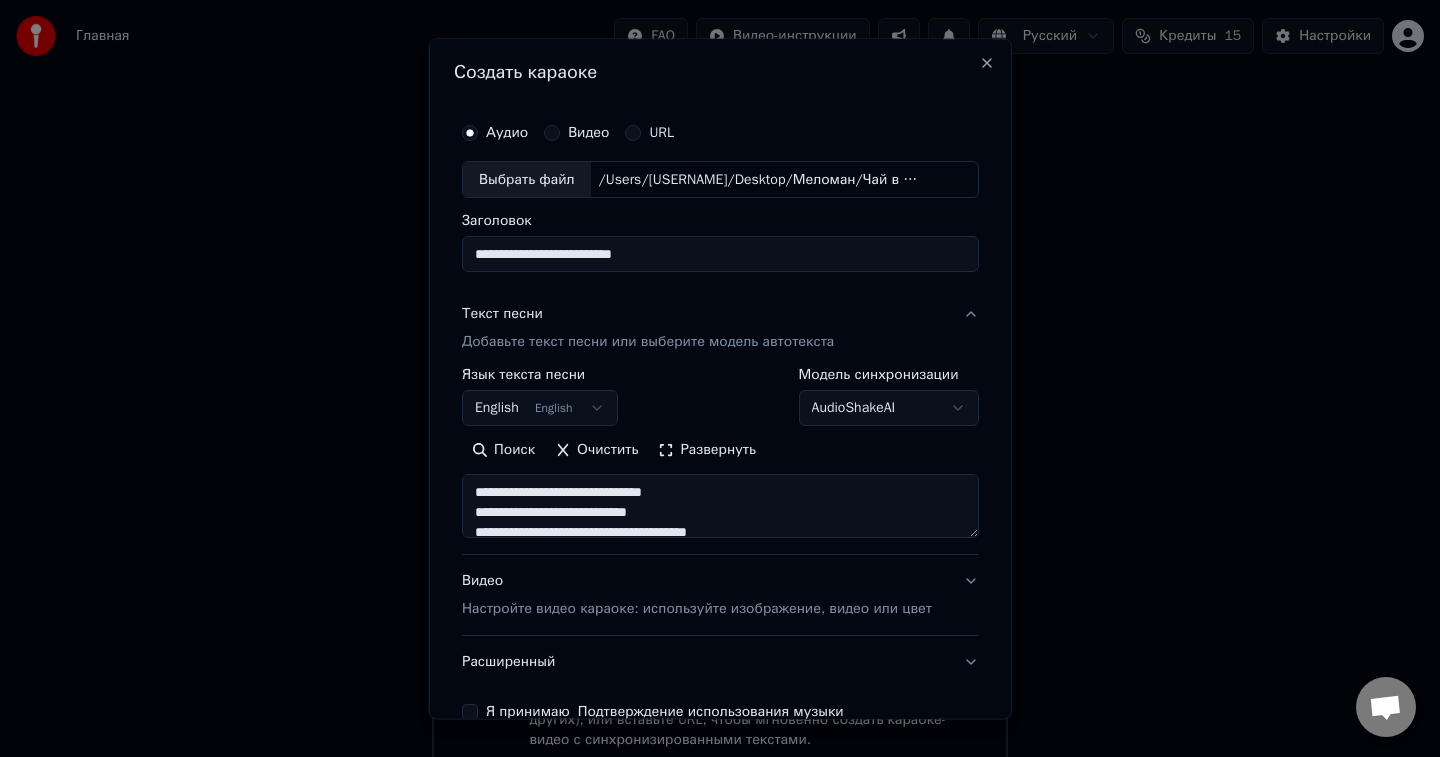 scroll, scrollTop: 724, scrollLeft: 0, axis: vertical 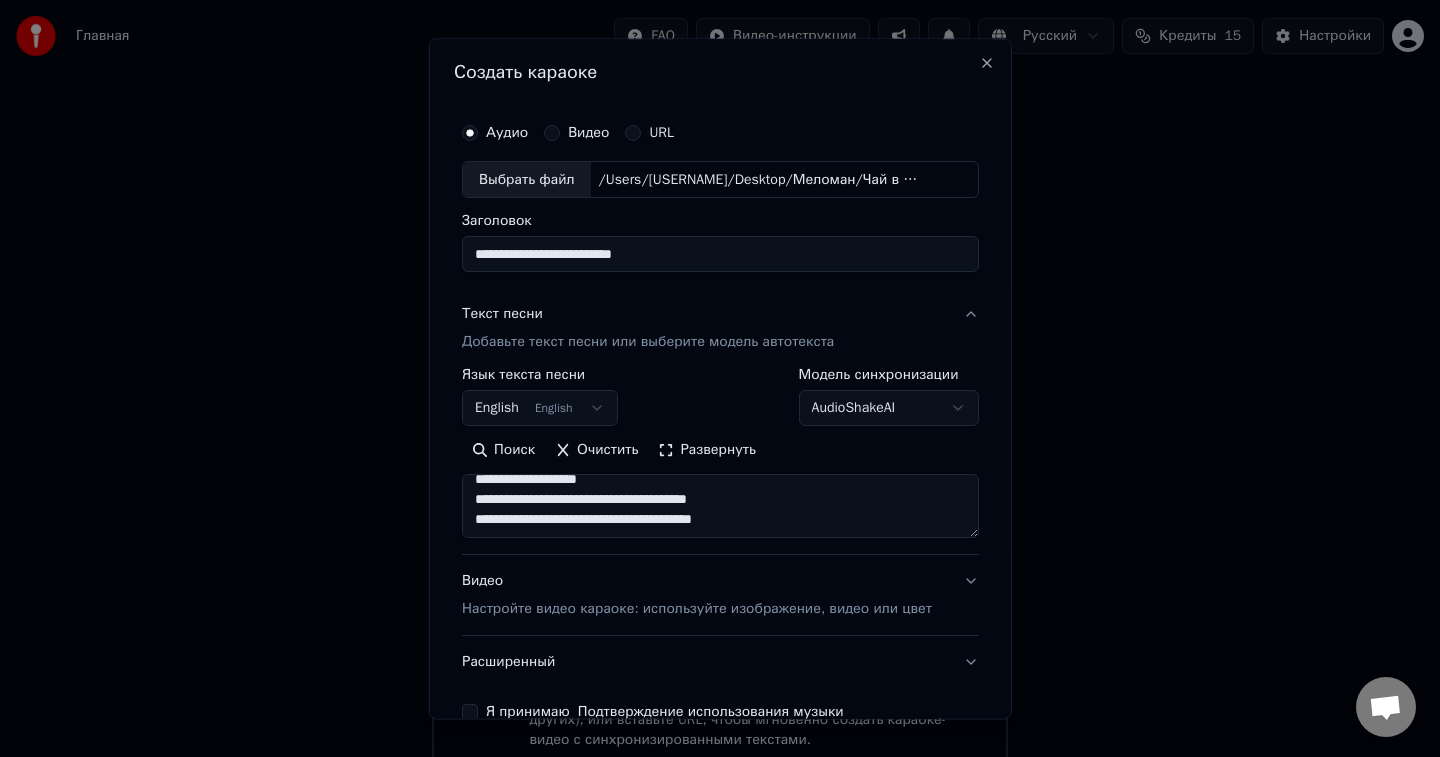 type on "**********" 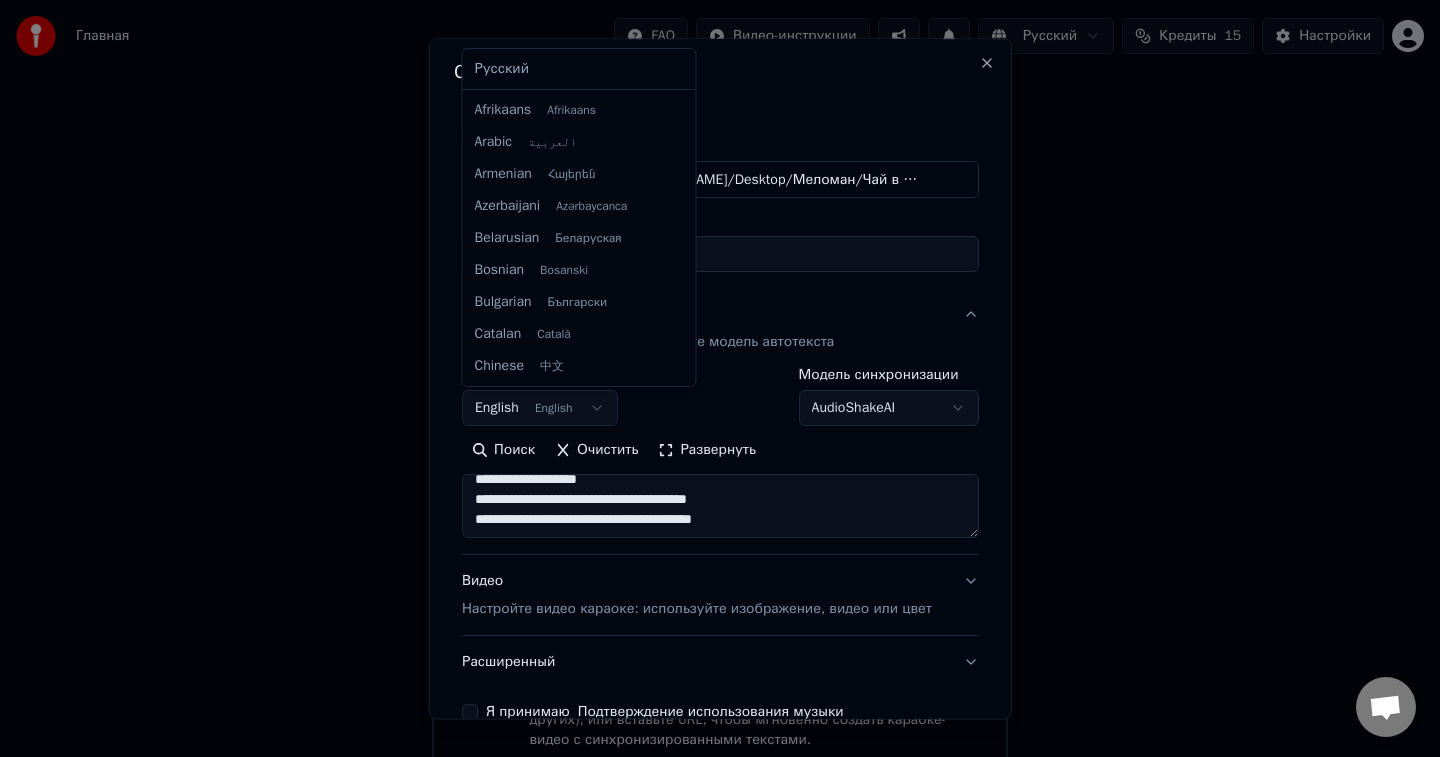 scroll, scrollTop: 160, scrollLeft: 0, axis: vertical 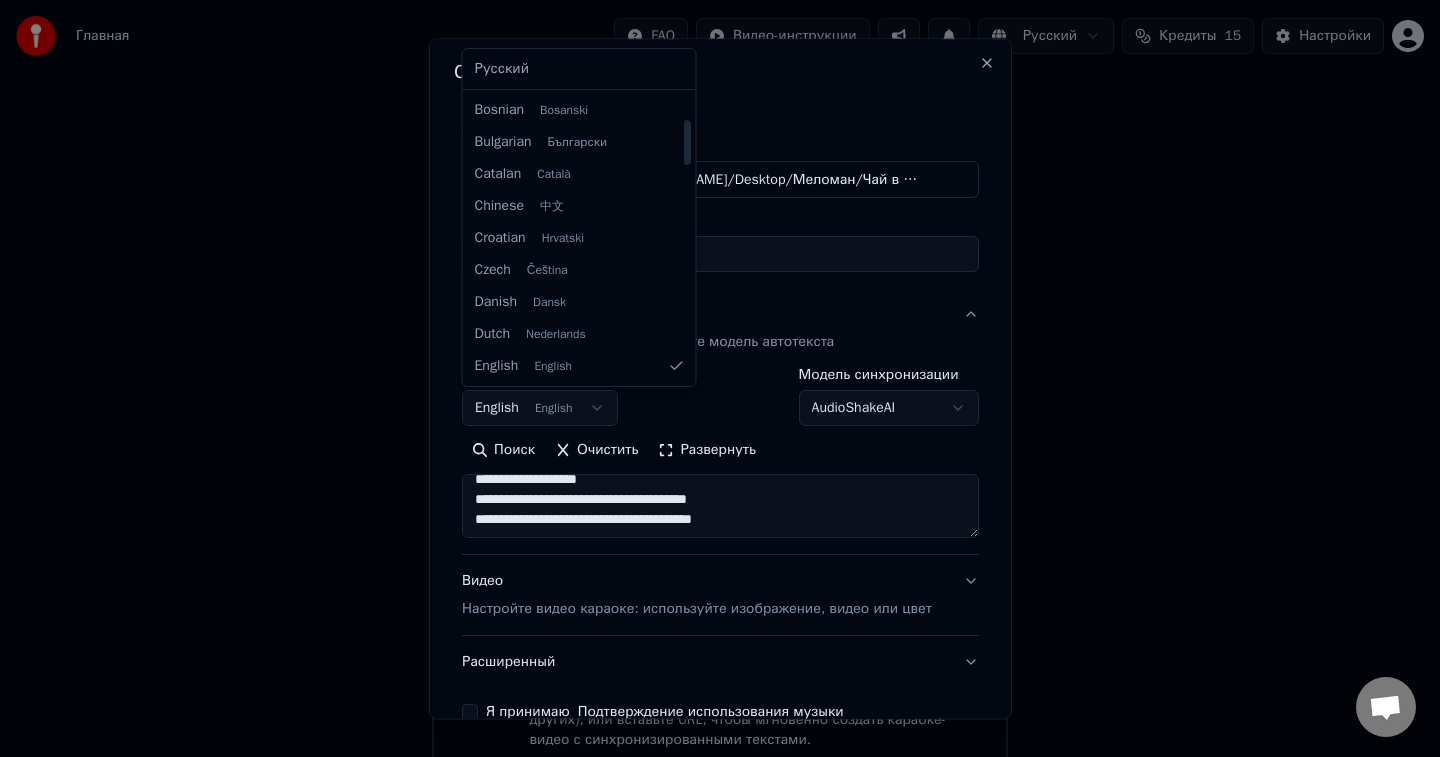 select on "**" 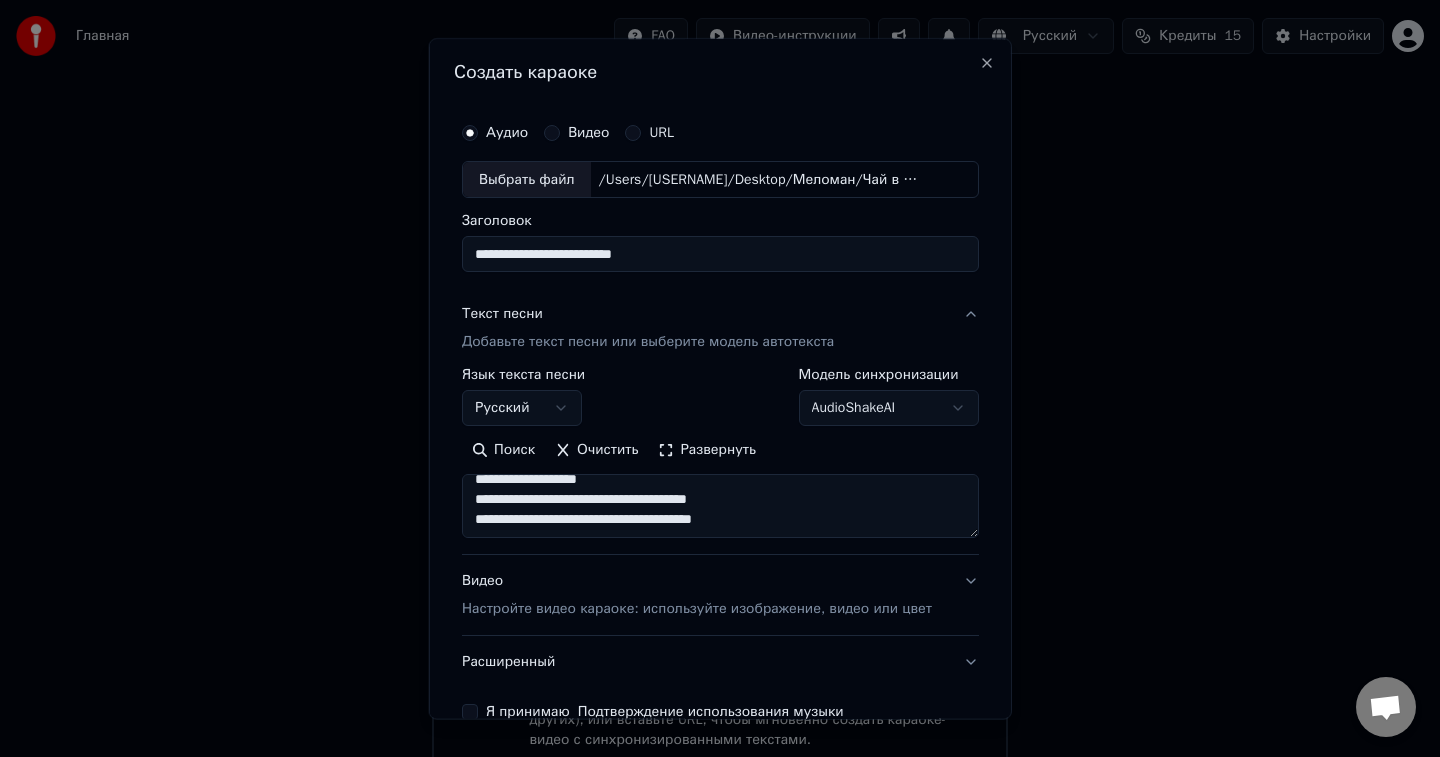 click on "Настройте видео караоке: используйте изображение, видео или цвет" at bounding box center [697, 610] 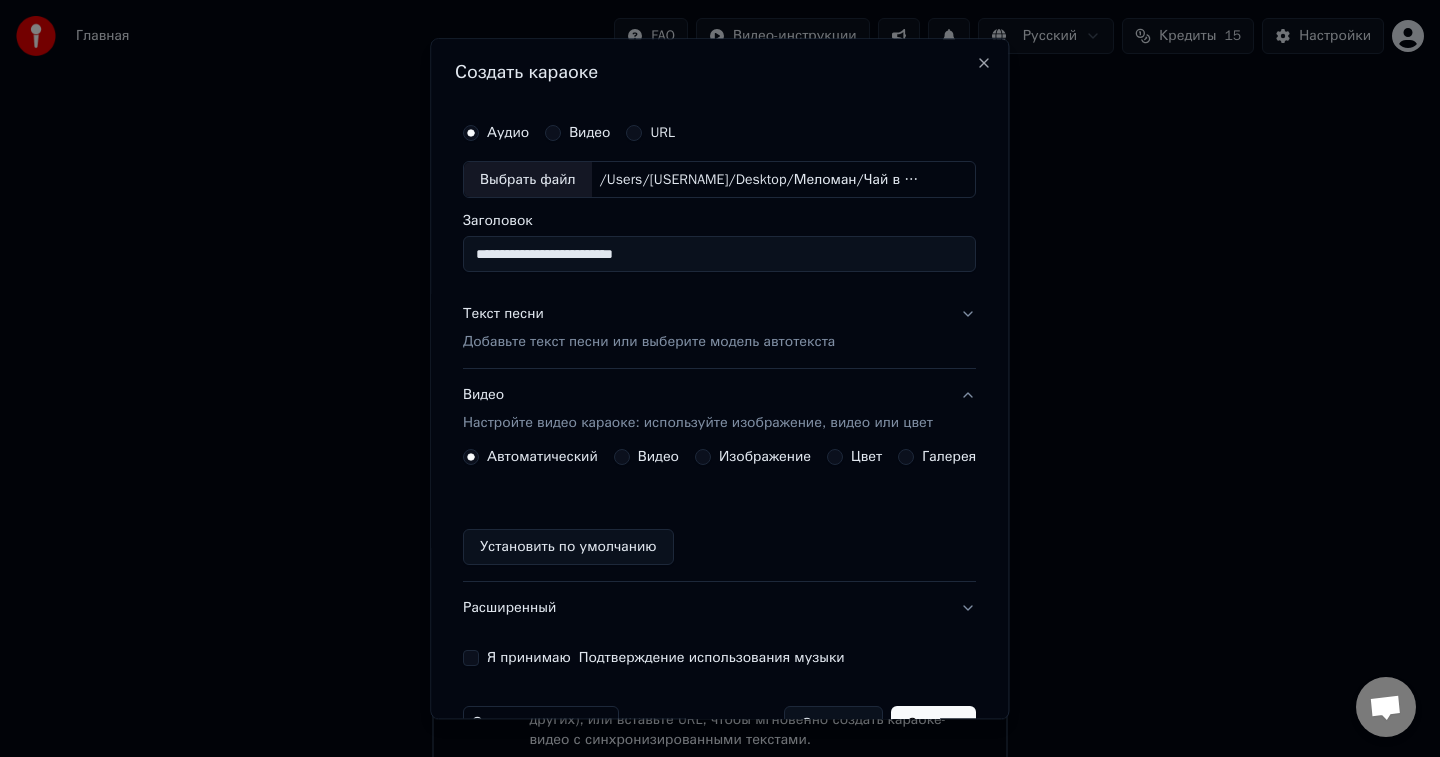 click on "Изображение" at bounding box center (765, 458) 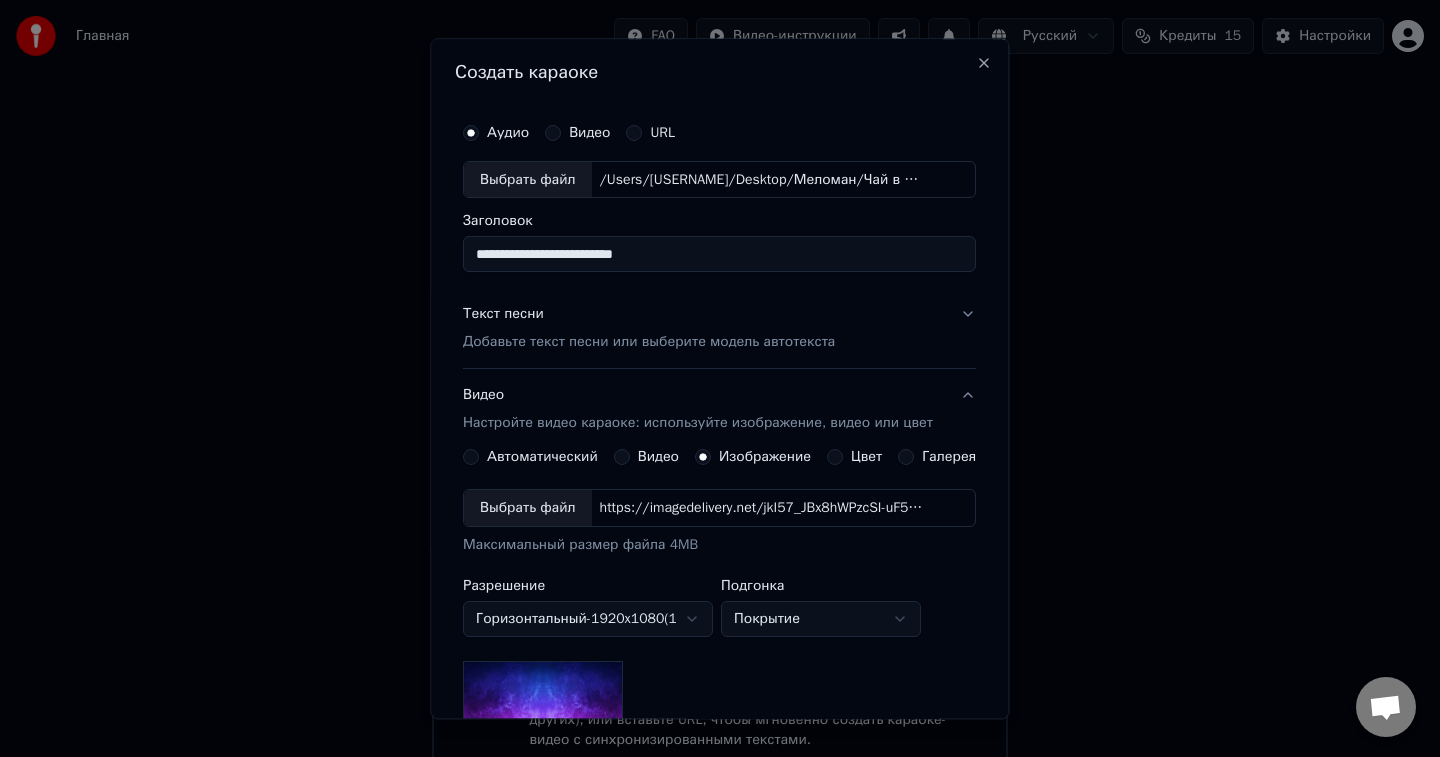 click on "Выбрать файл" at bounding box center (528, 509) 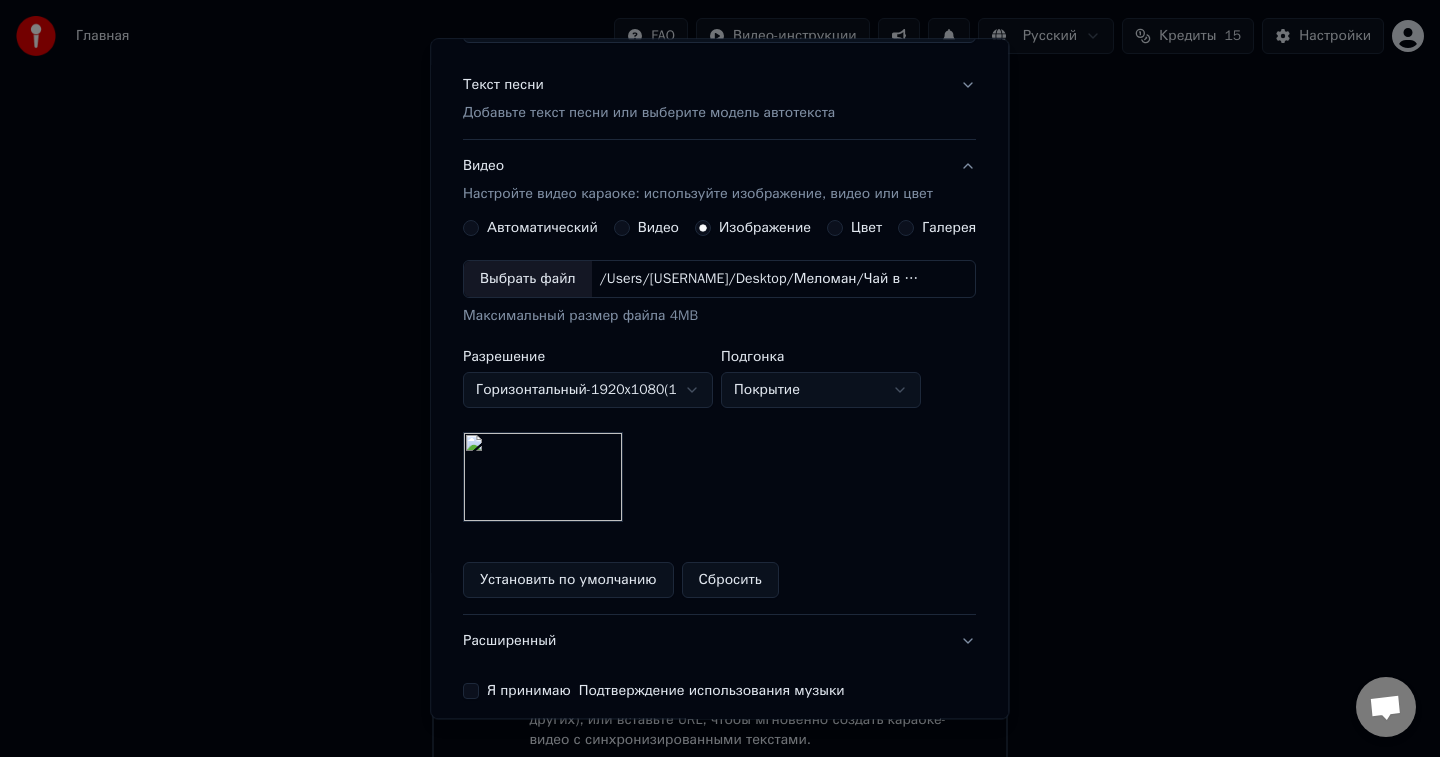 scroll, scrollTop: 318, scrollLeft: 0, axis: vertical 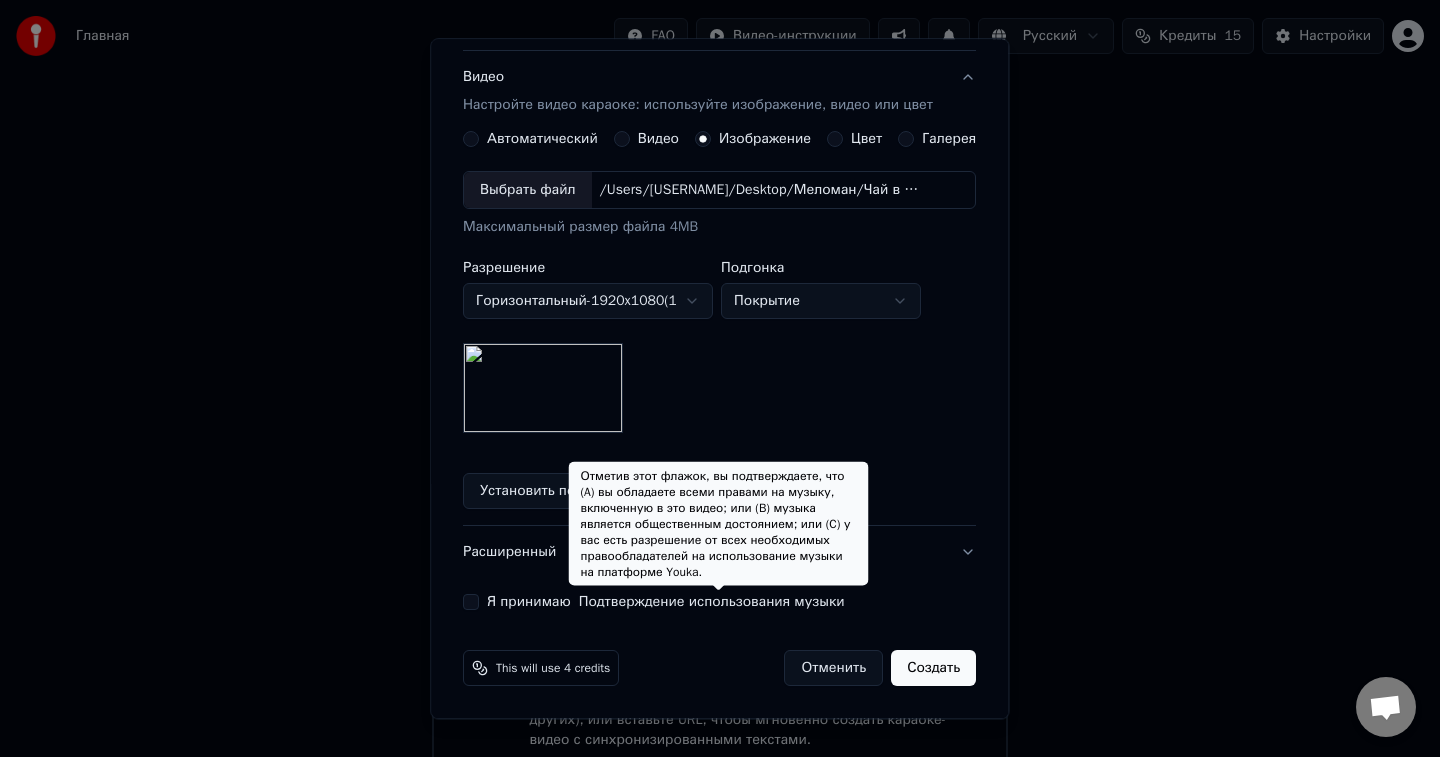 click on "Подтверждение использования музыки" at bounding box center [712, 603] 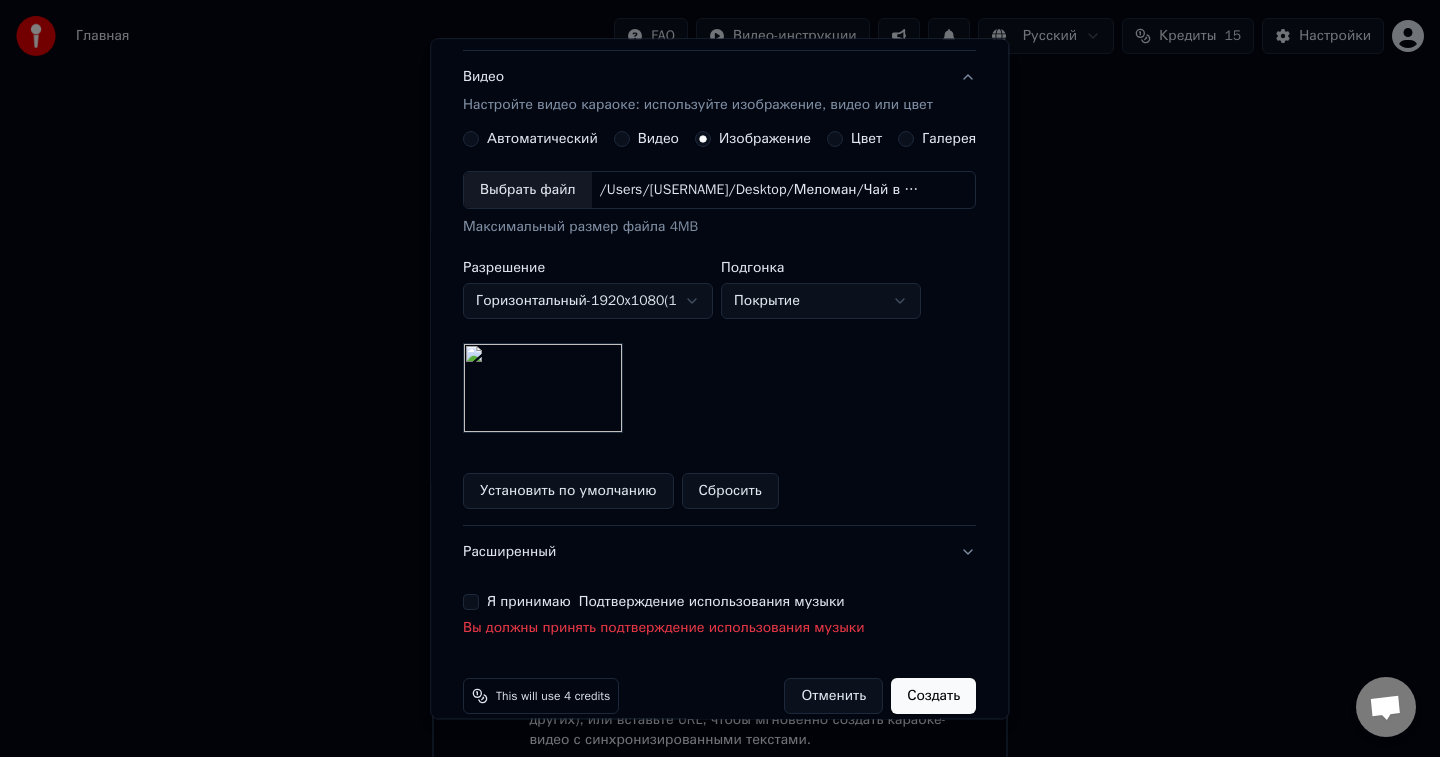 click on "Я принимаю   Подтверждение использования музыки Вы должны принять подтверждение использования музыки" at bounding box center (719, 617) 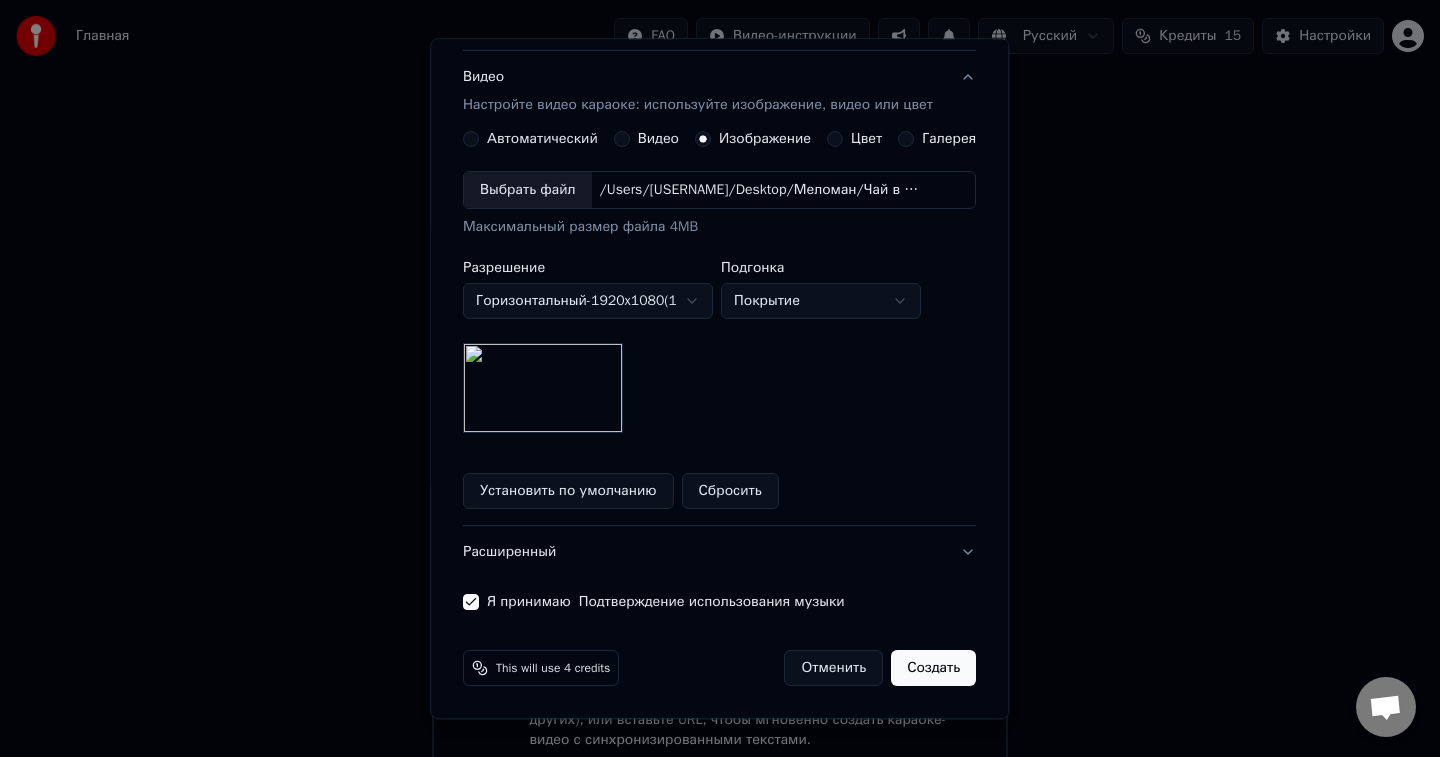 click on "Создать" at bounding box center [934, 669] 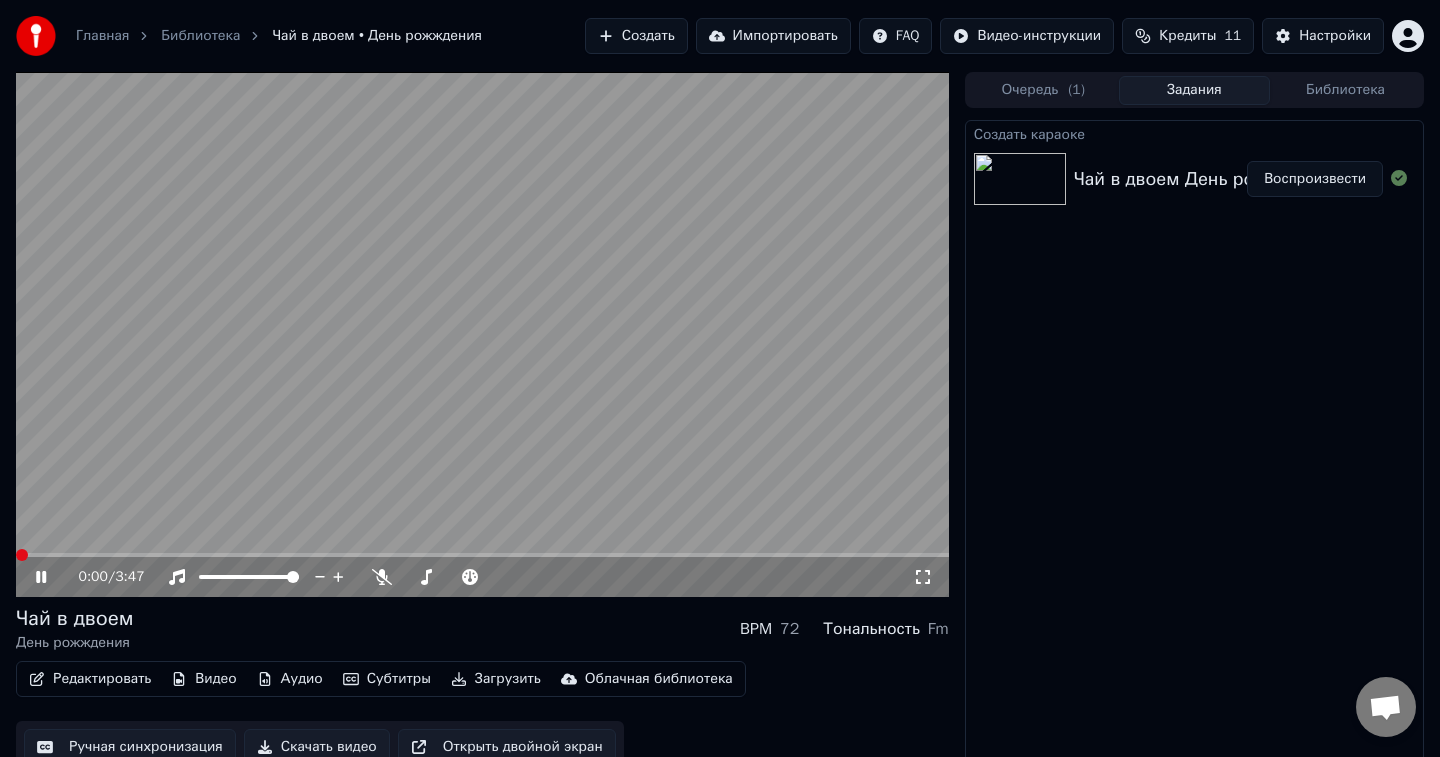 click at bounding box center (22, 555) 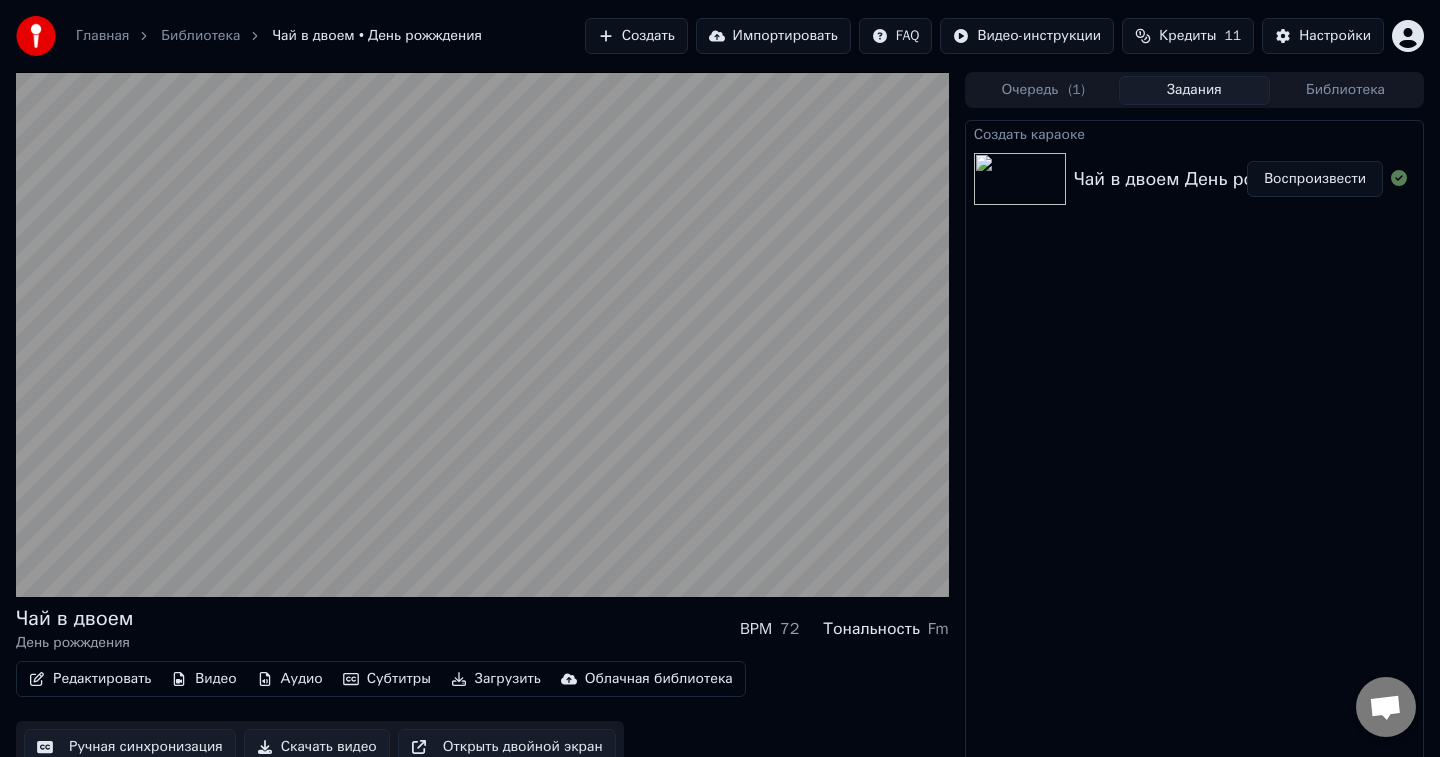 click on "Загрузить" at bounding box center [496, 679] 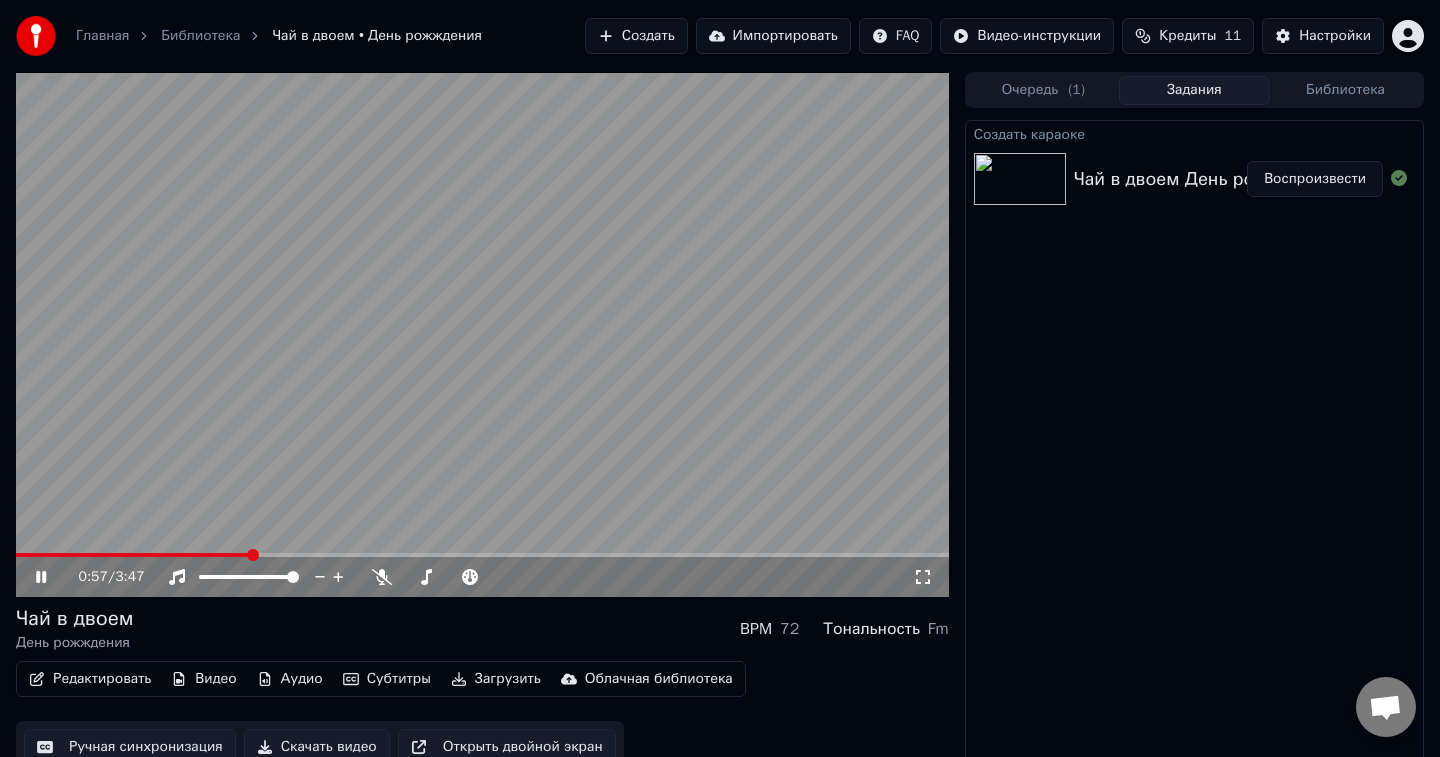 click at bounding box center (482, 334) 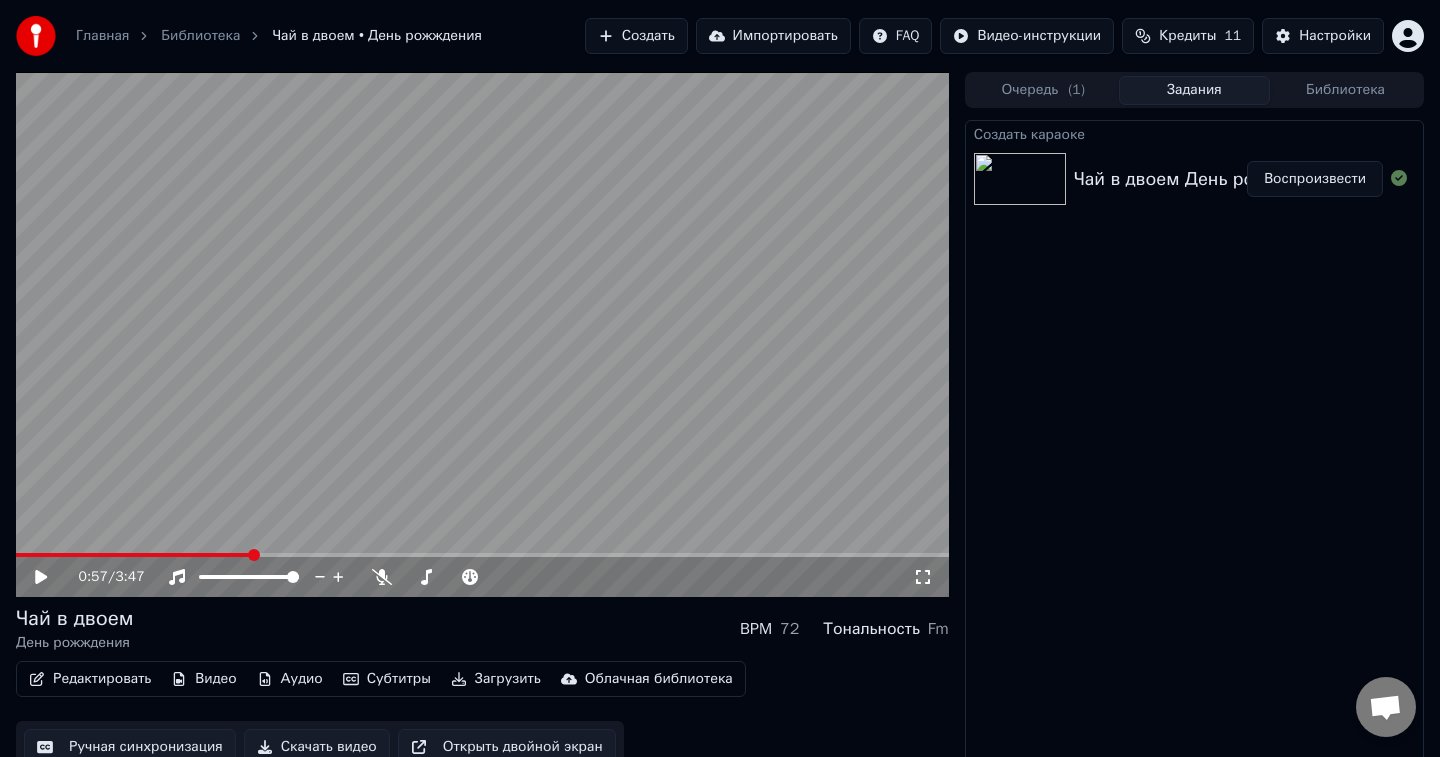 click on "Загрузить" at bounding box center (496, 679) 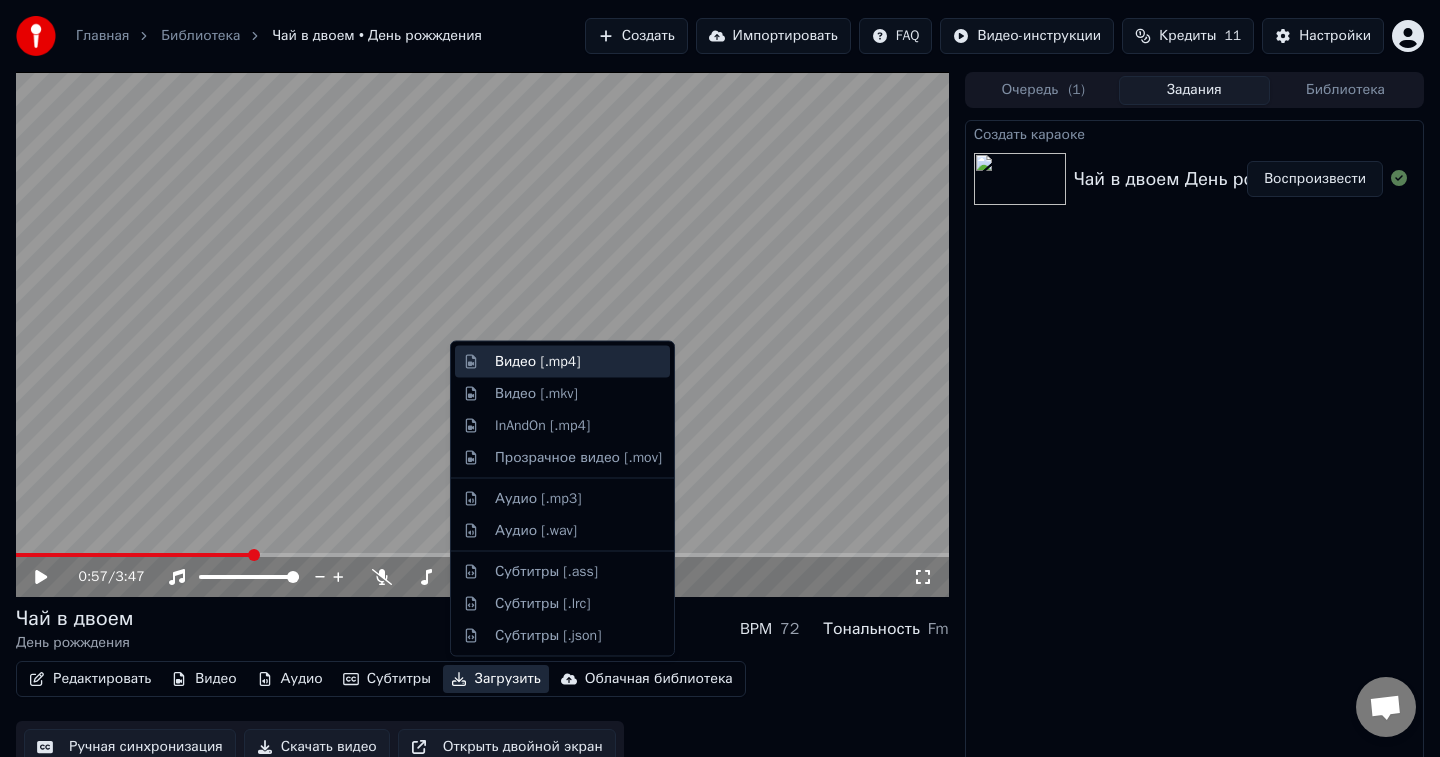 click on "Видео [.mp4]" at bounding box center (537, 362) 